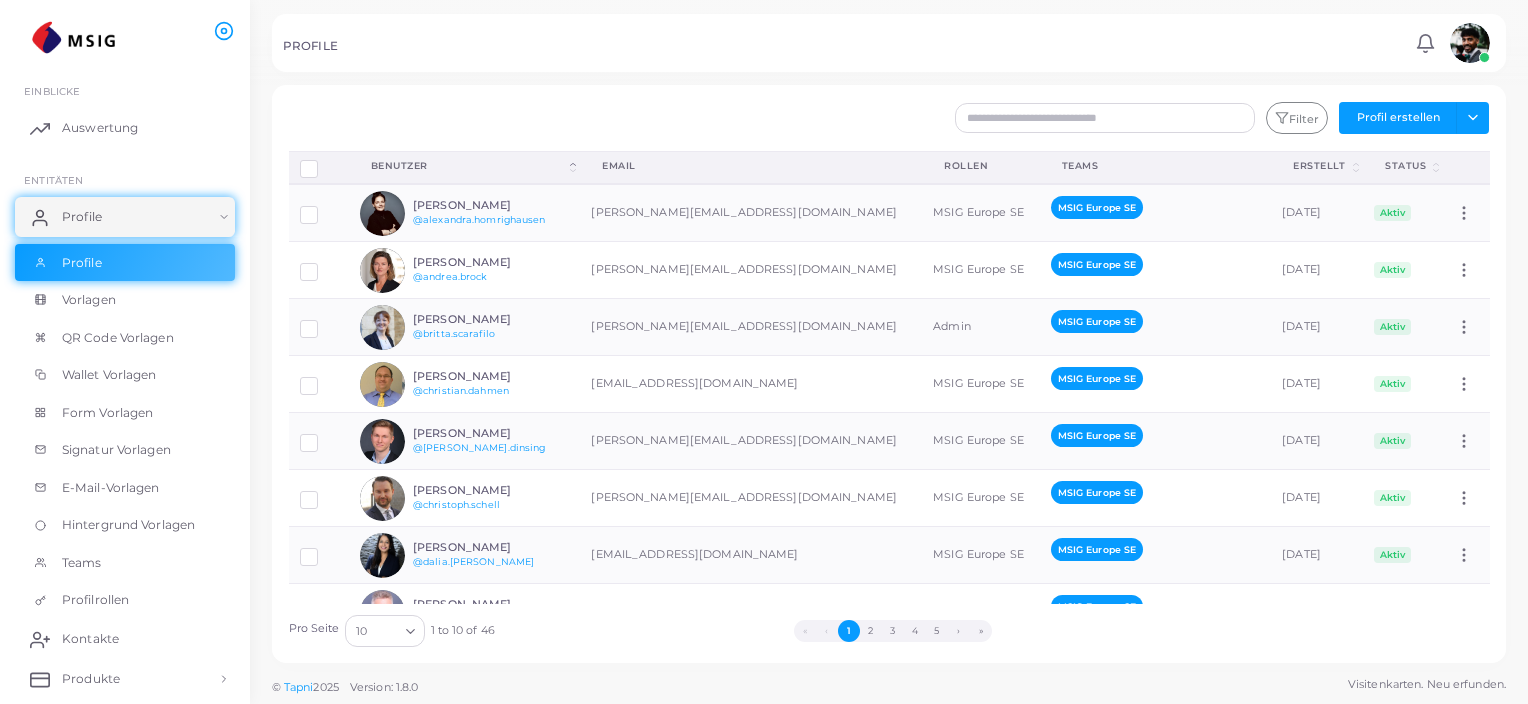 scroll, scrollTop: 0, scrollLeft: 0, axis: both 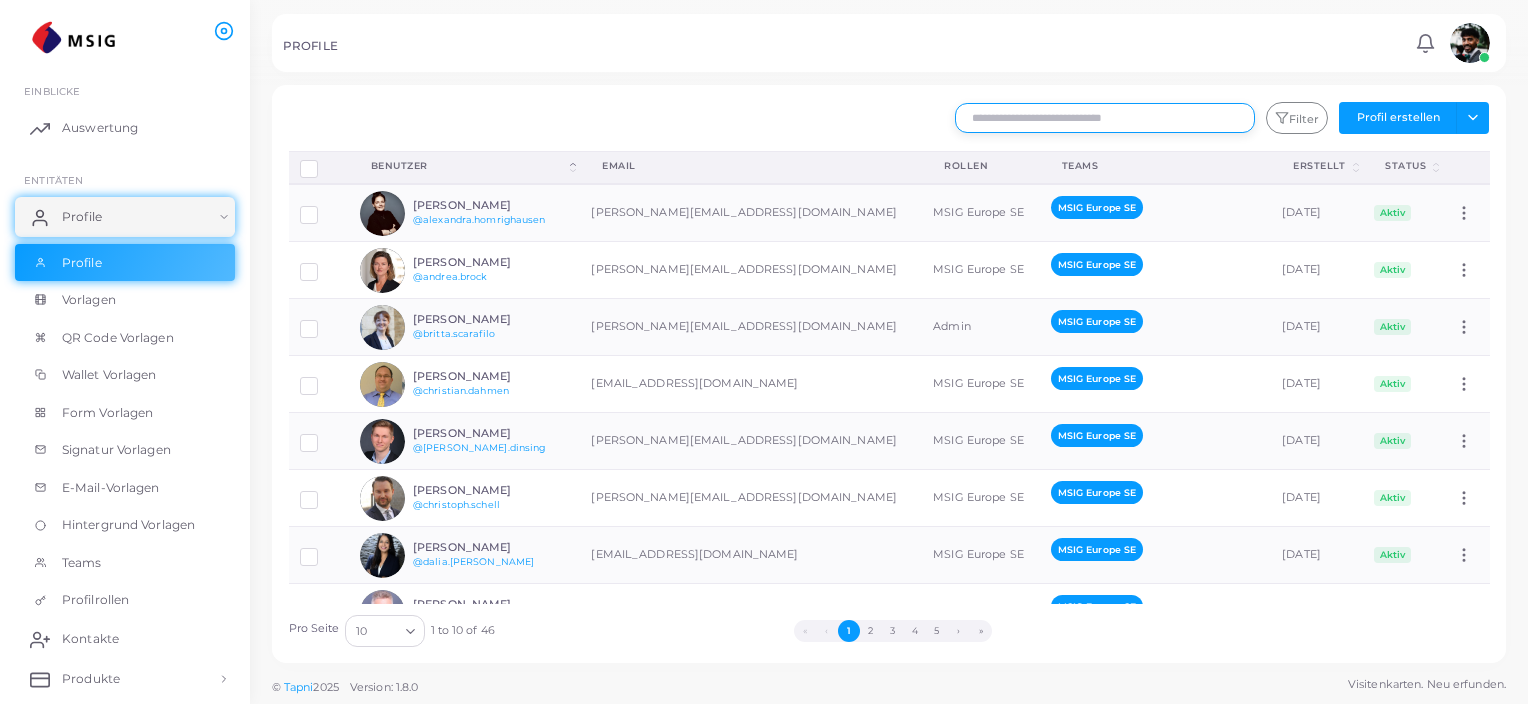click at bounding box center (1105, 118) 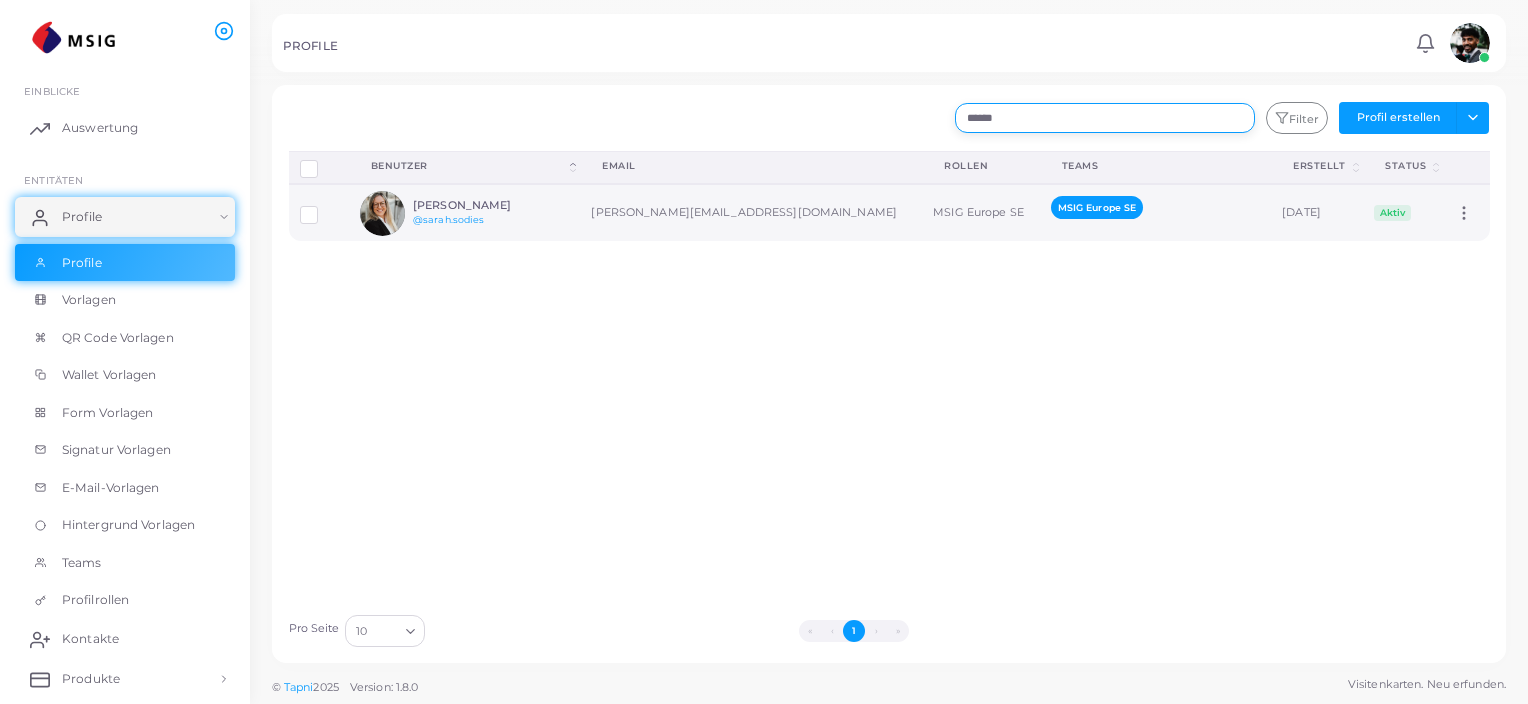 type on "******" 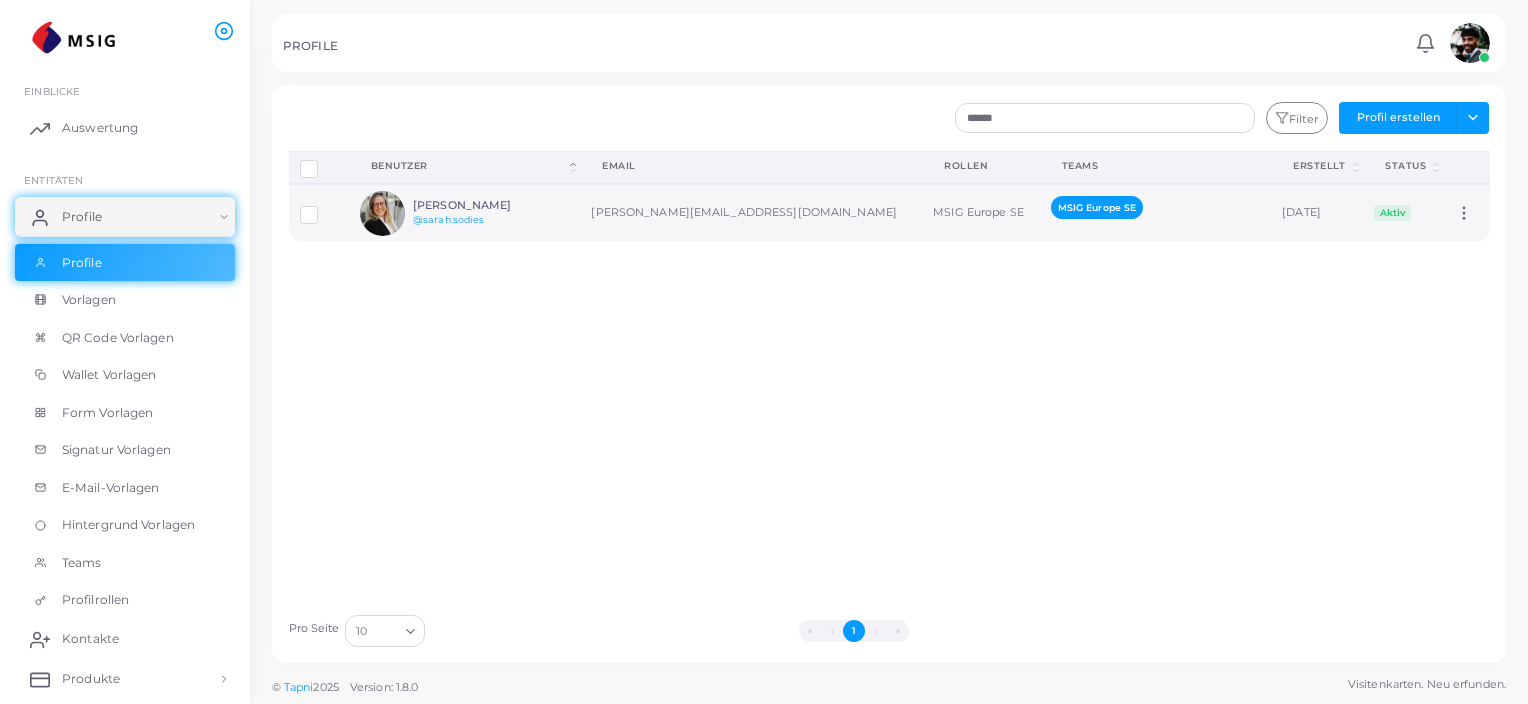 click on "[PERSON_NAME]  @[PERSON_NAME].sodies" at bounding box center [465, 212] 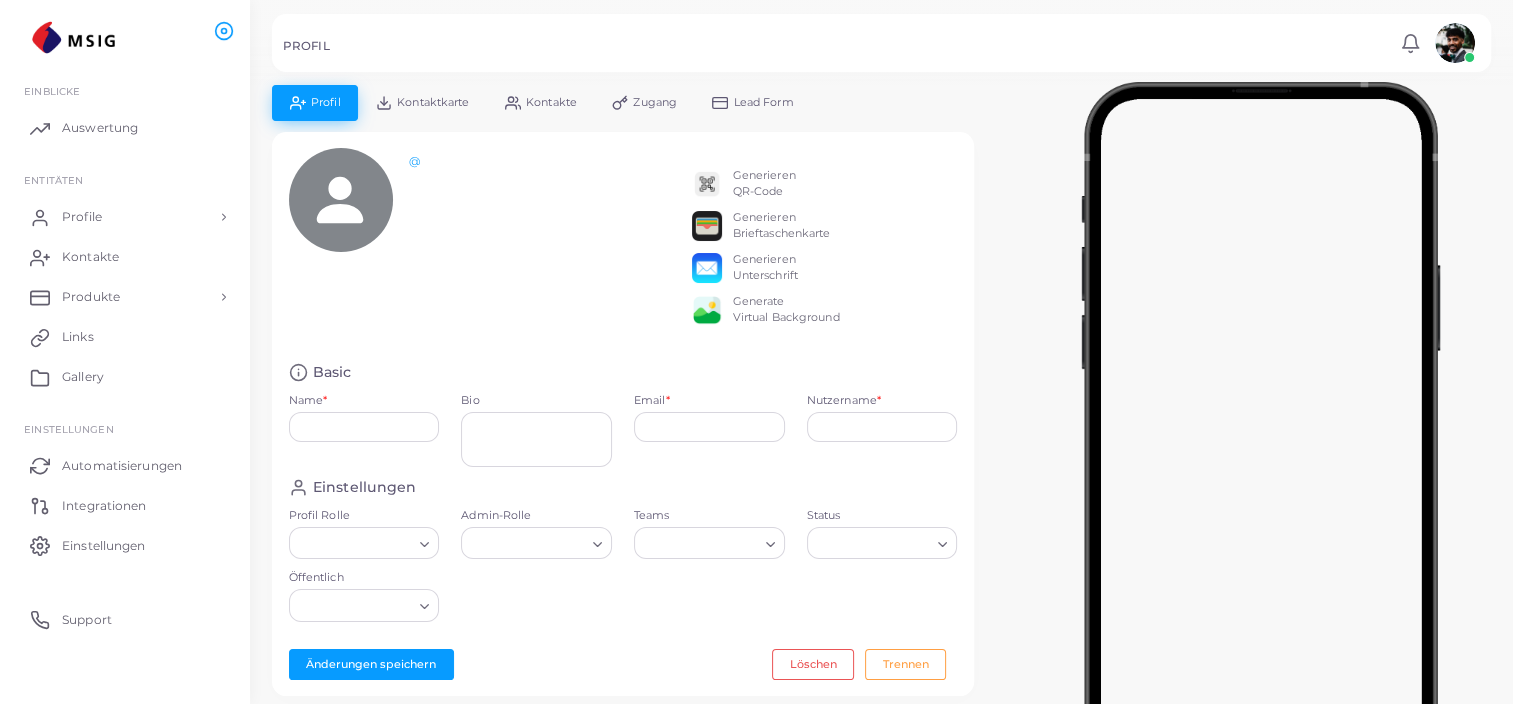 type on "**********" 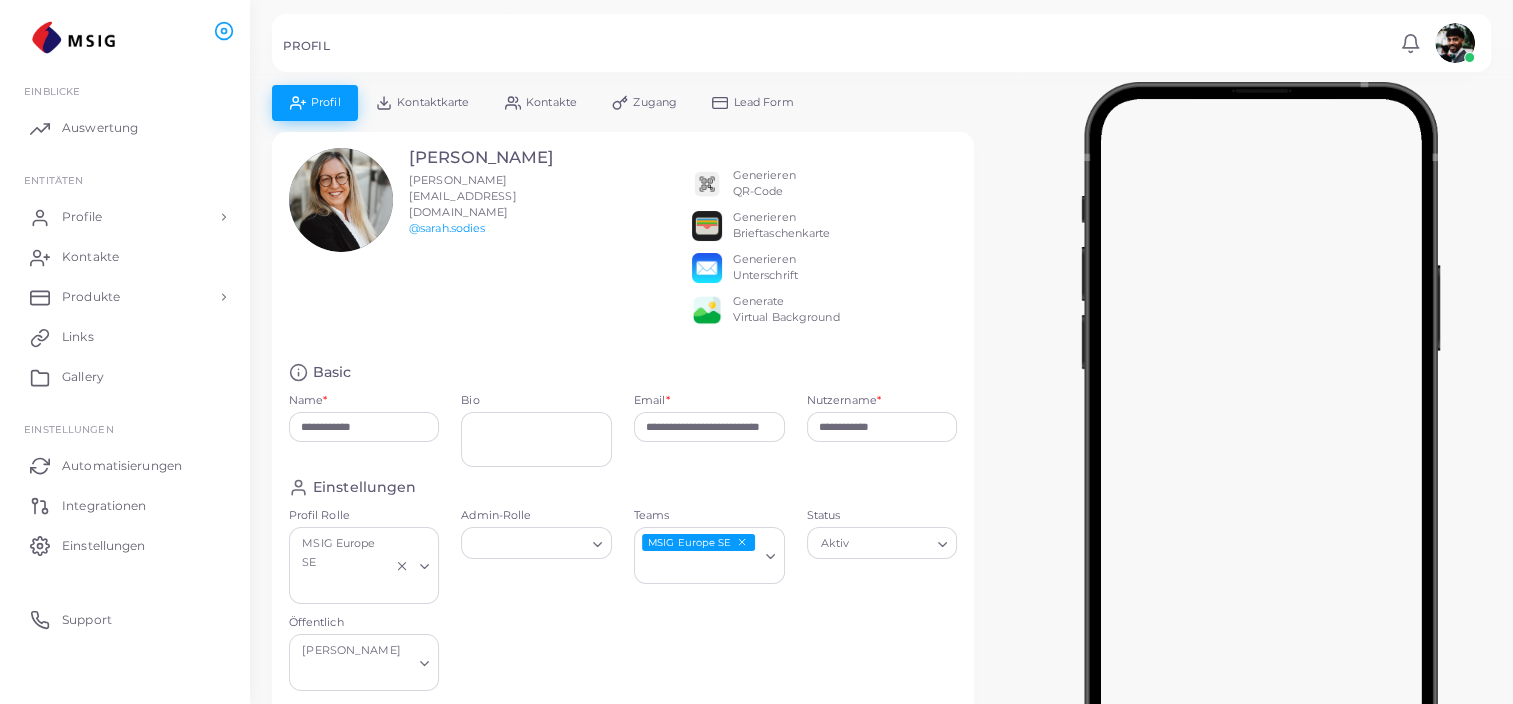 click at bounding box center (707, 310) 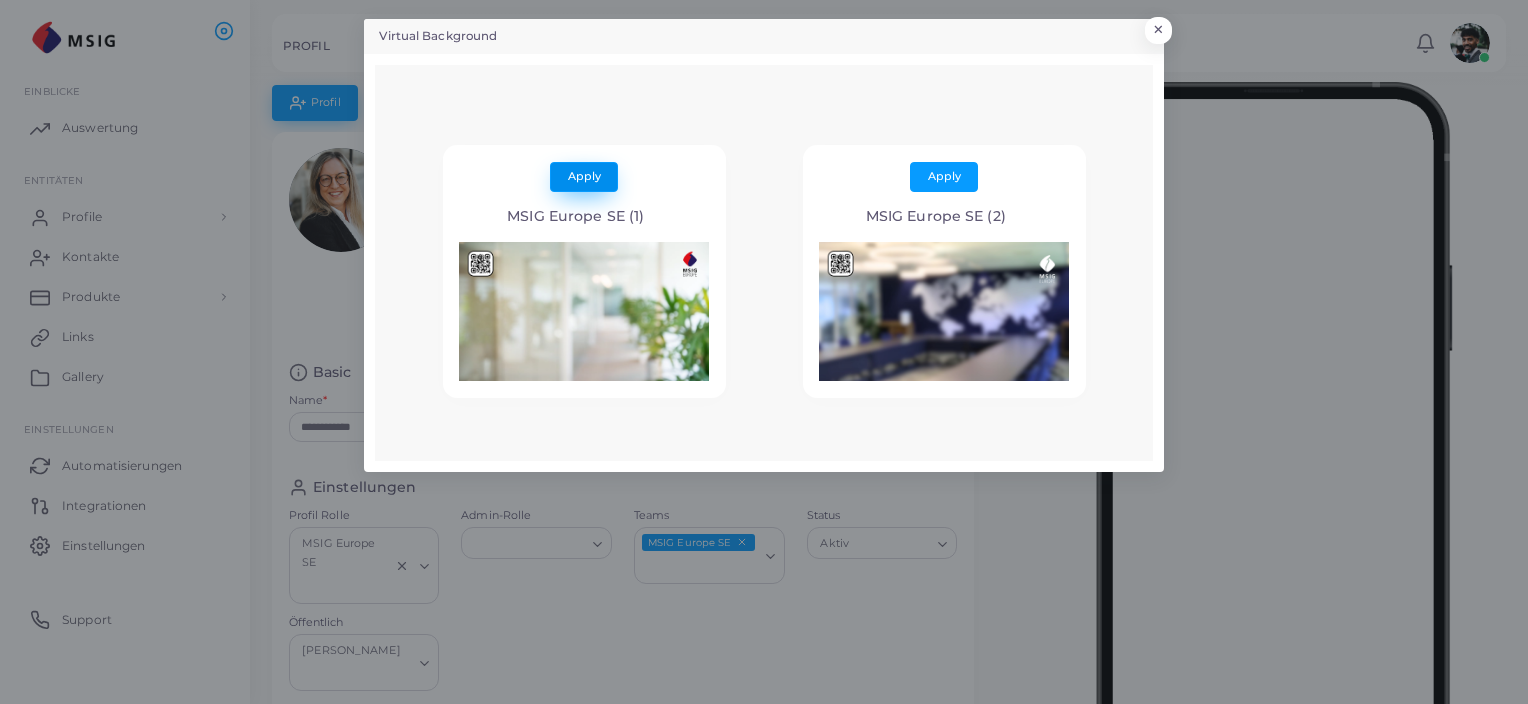 click on "Apply" at bounding box center (584, 176) 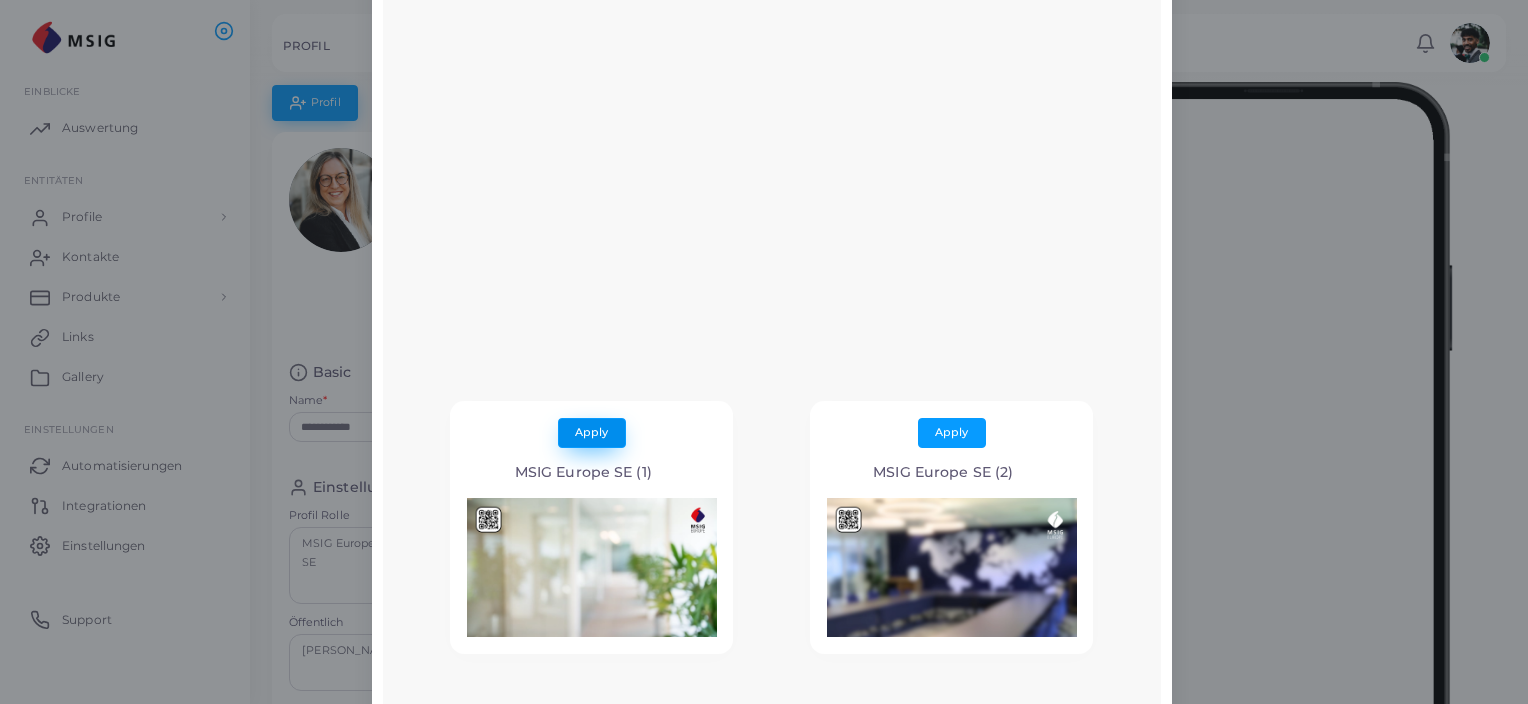 scroll, scrollTop: 387, scrollLeft: 0, axis: vertical 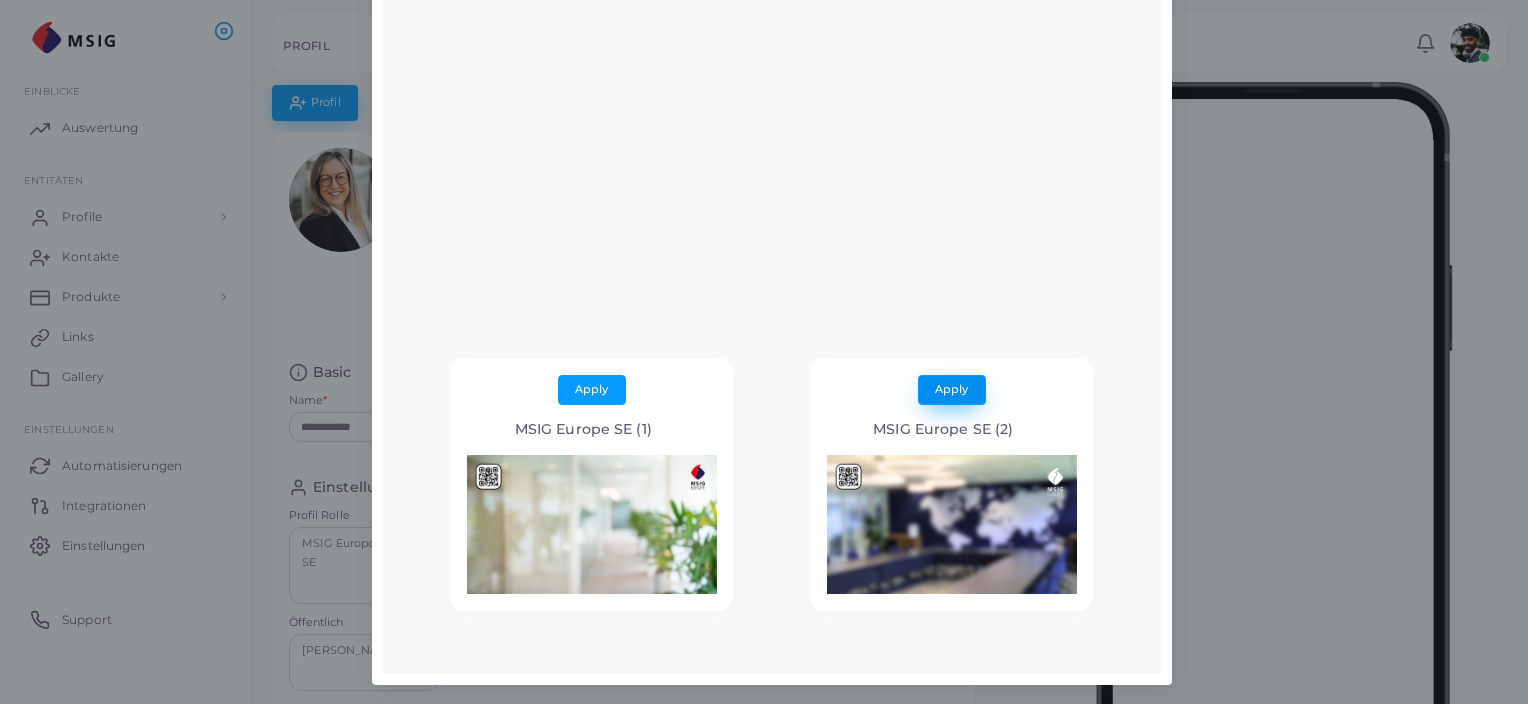 click on "Apply" at bounding box center (951, 389) 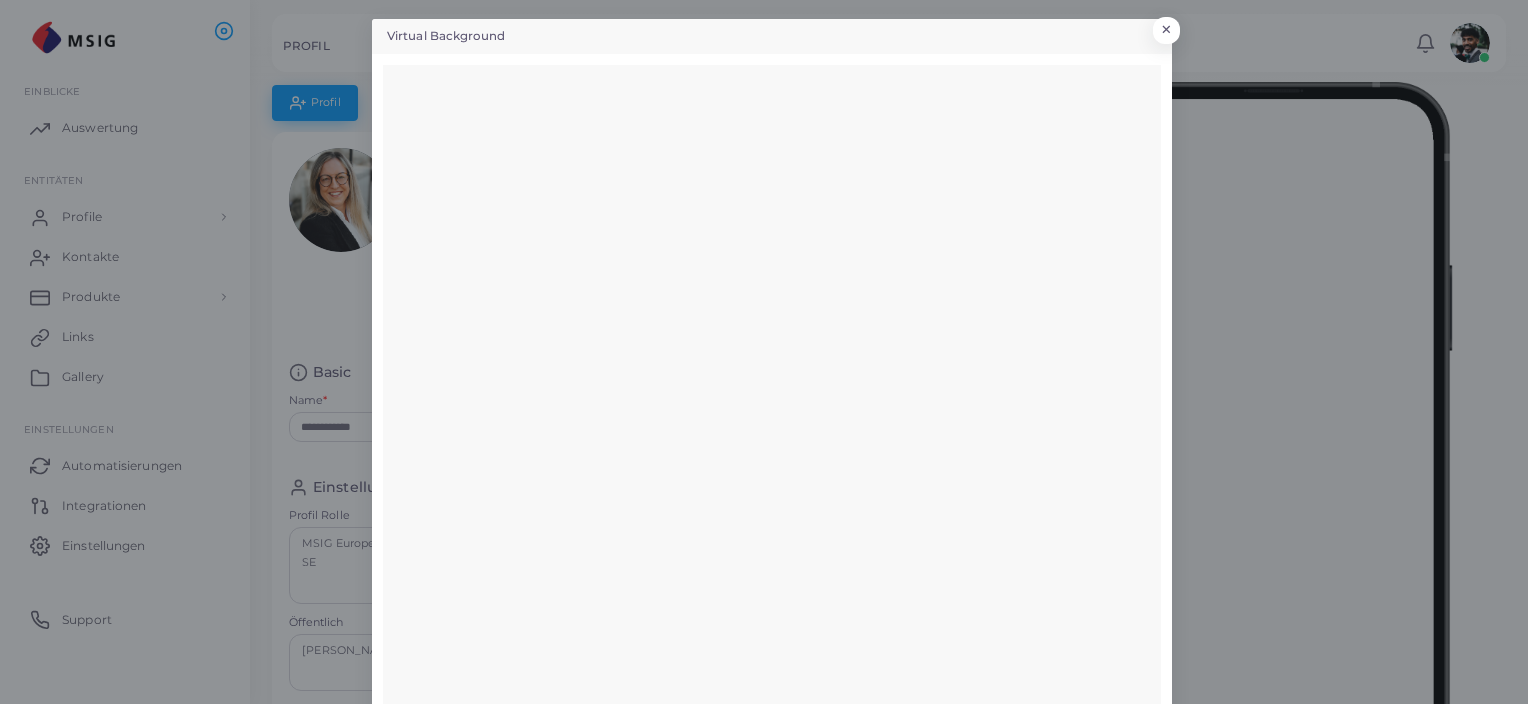 scroll, scrollTop: 100, scrollLeft: 0, axis: vertical 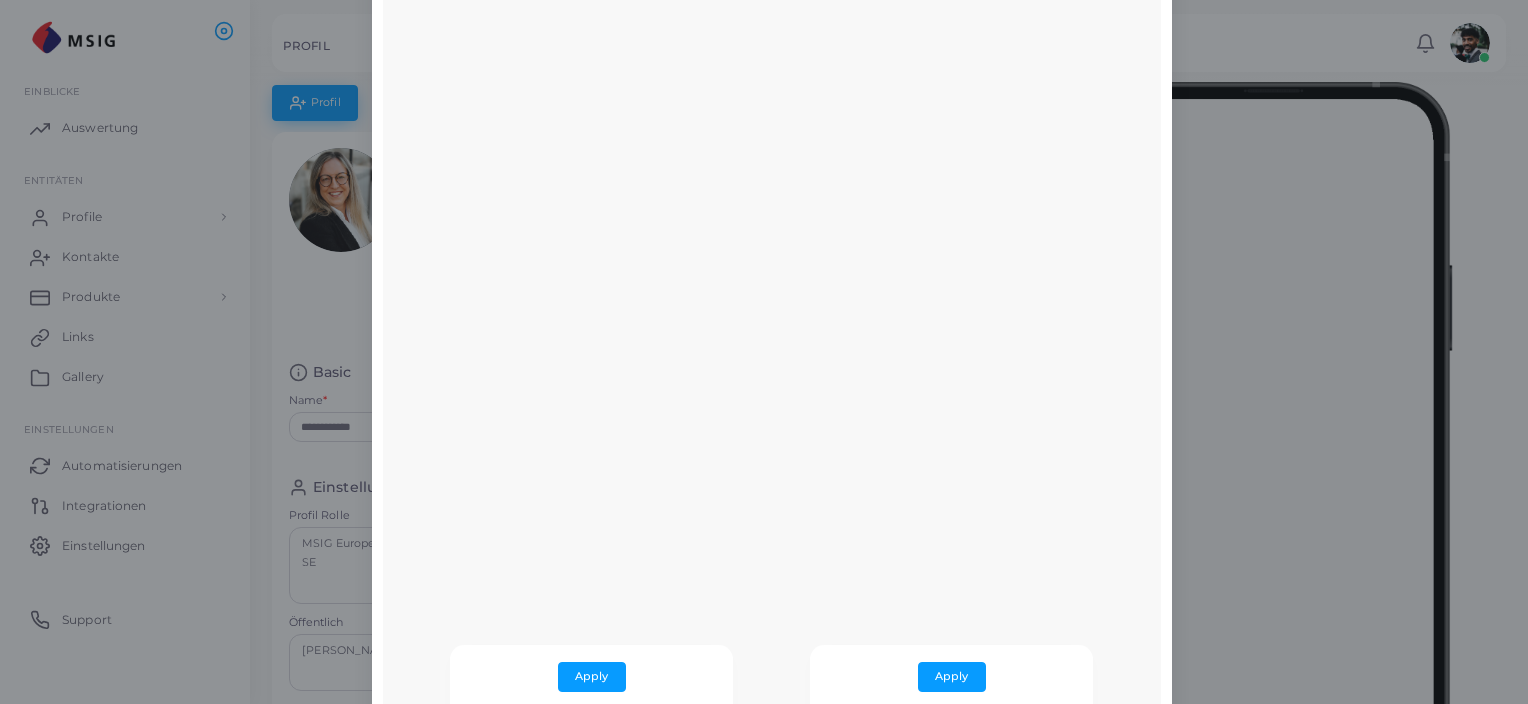 click on "Virtual Background × Apply  MSIG Europe SE (1)  Apply  MSIG Europe SE (2)" at bounding box center (764, 352) 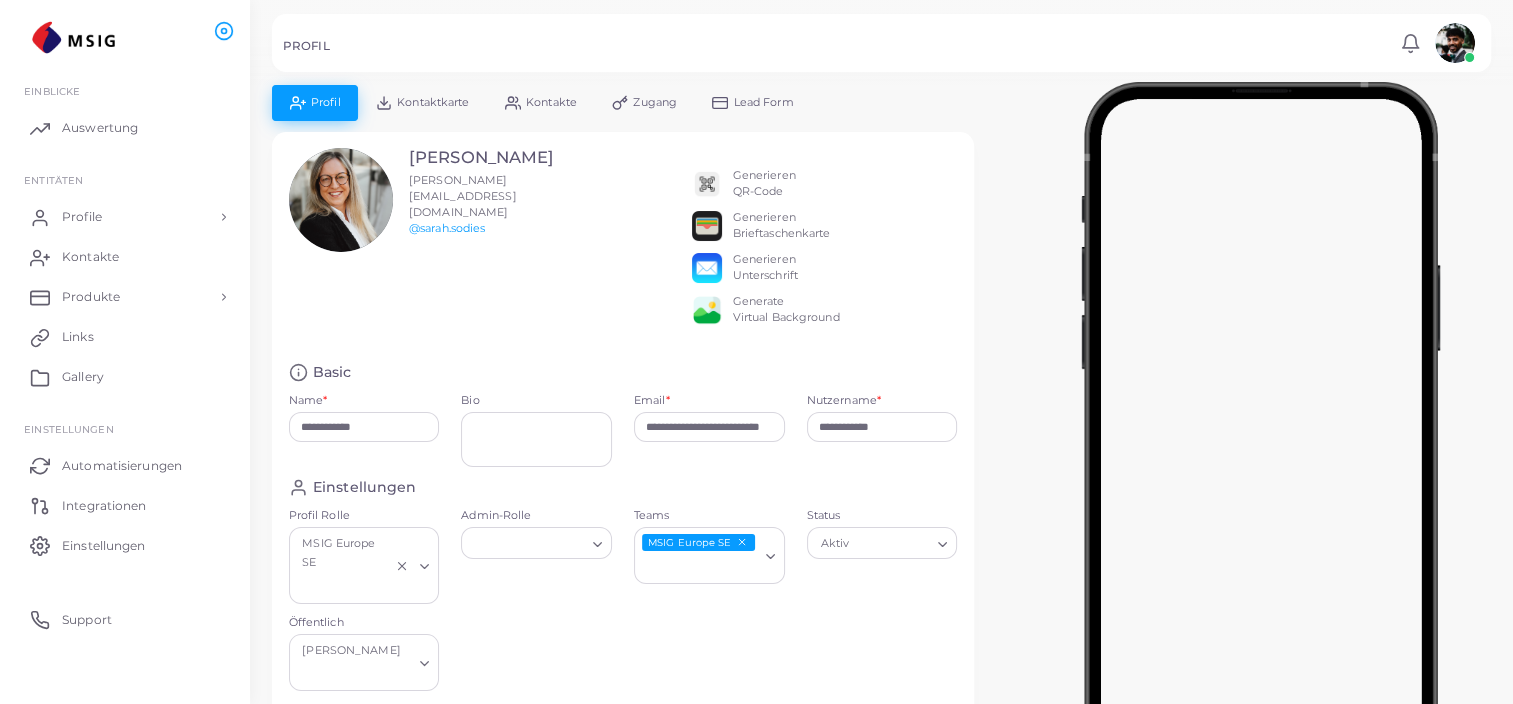 click on "Kontaktkarte" at bounding box center [422, 102] 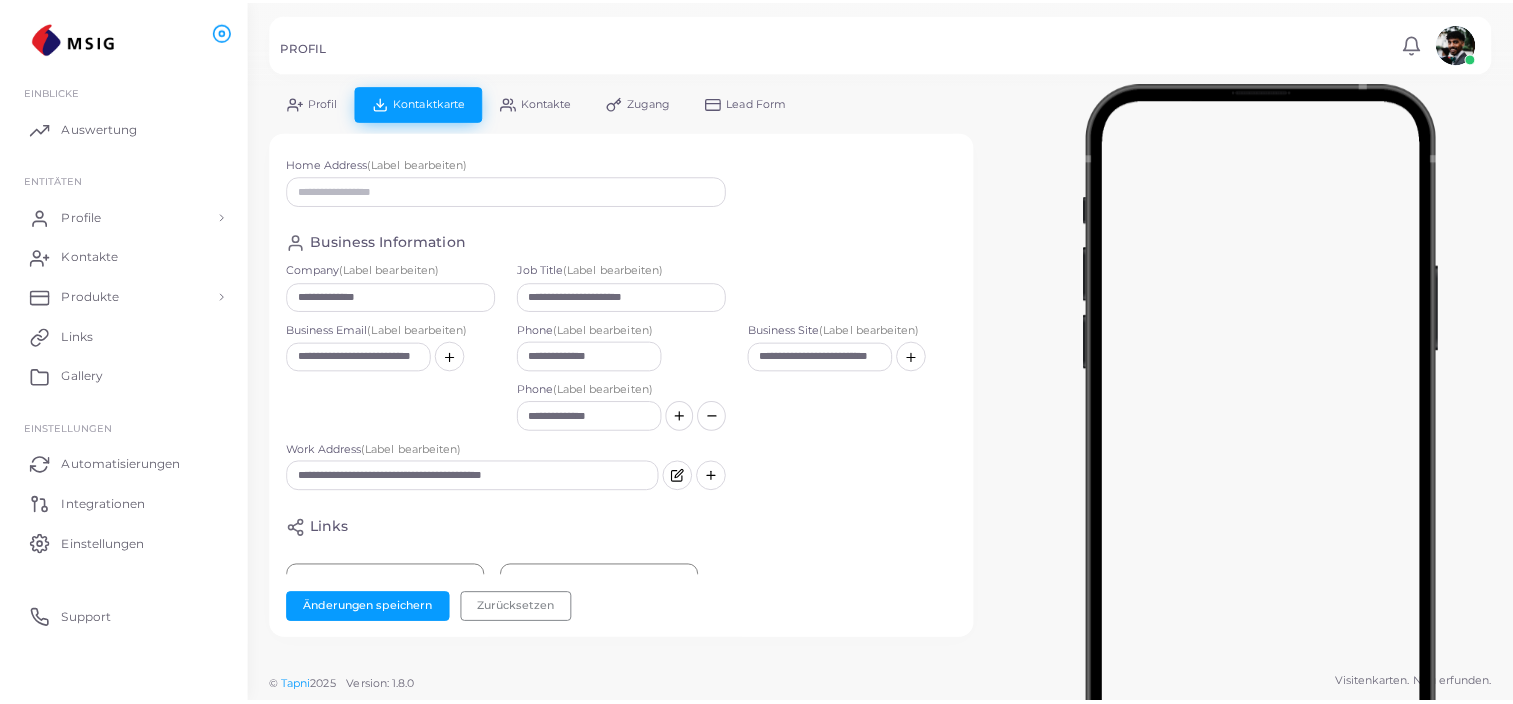 scroll, scrollTop: 346, scrollLeft: 0, axis: vertical 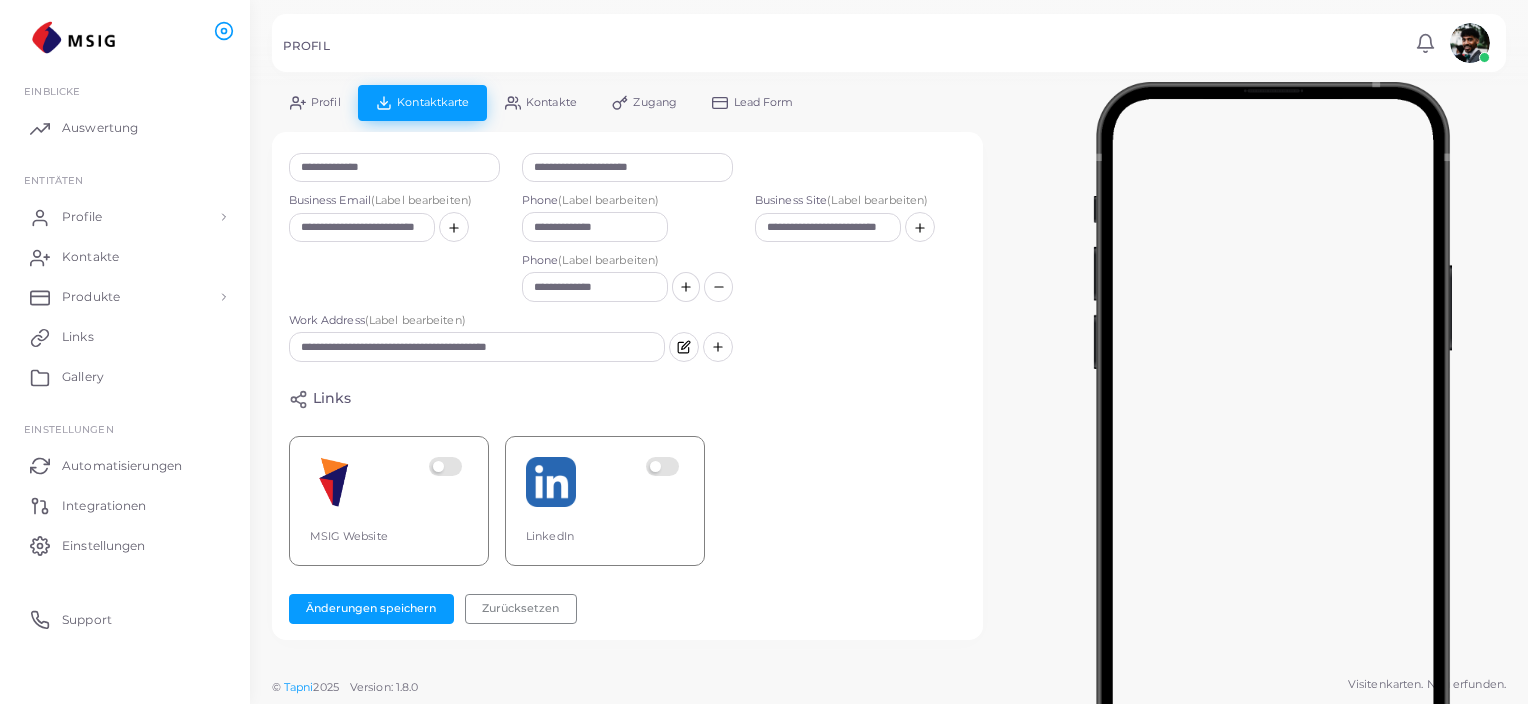 click on "Profil" at bounding box center [326, 102] 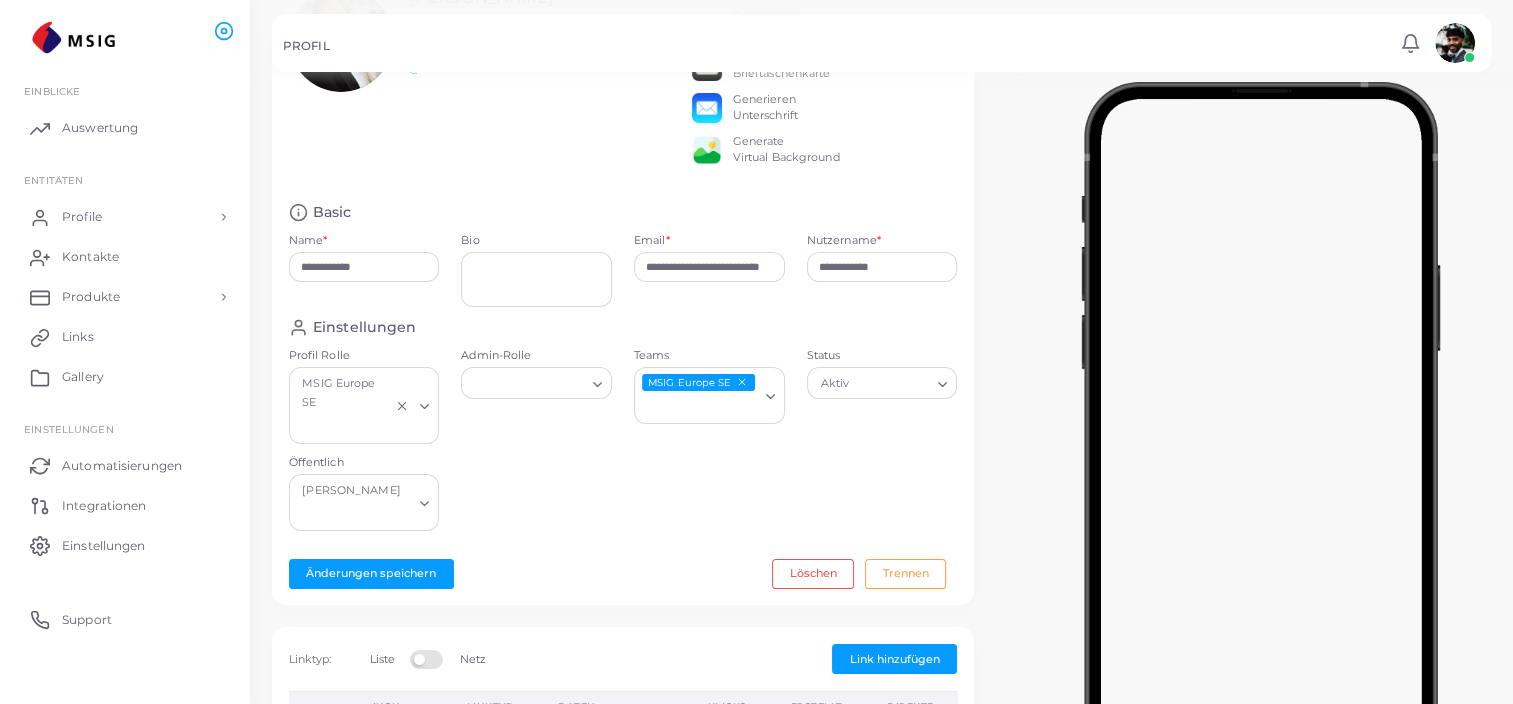 scroll, scrollTop: 600, scrollLeft: 0, axis: vertical 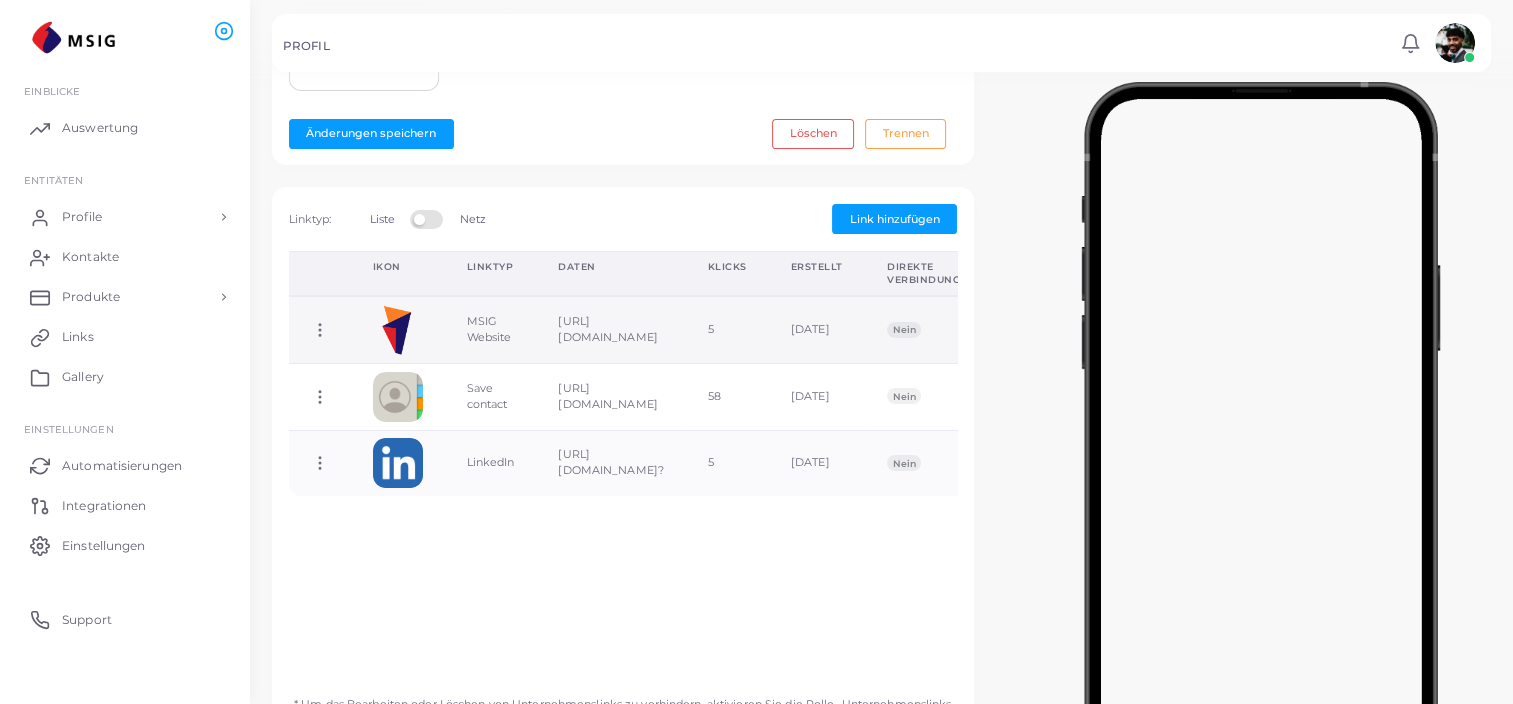 click 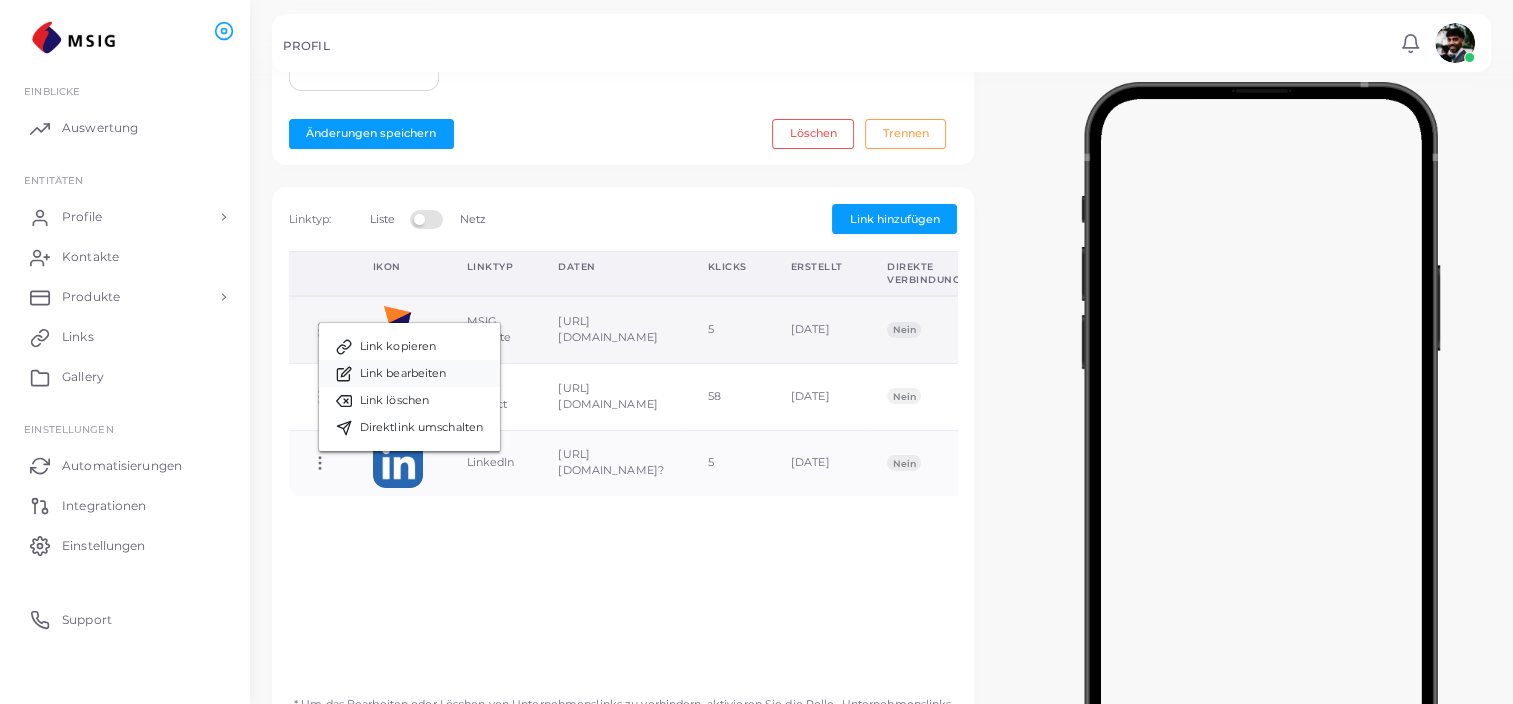 click on "Link bearbeiten" at bounding box center (403, 374) 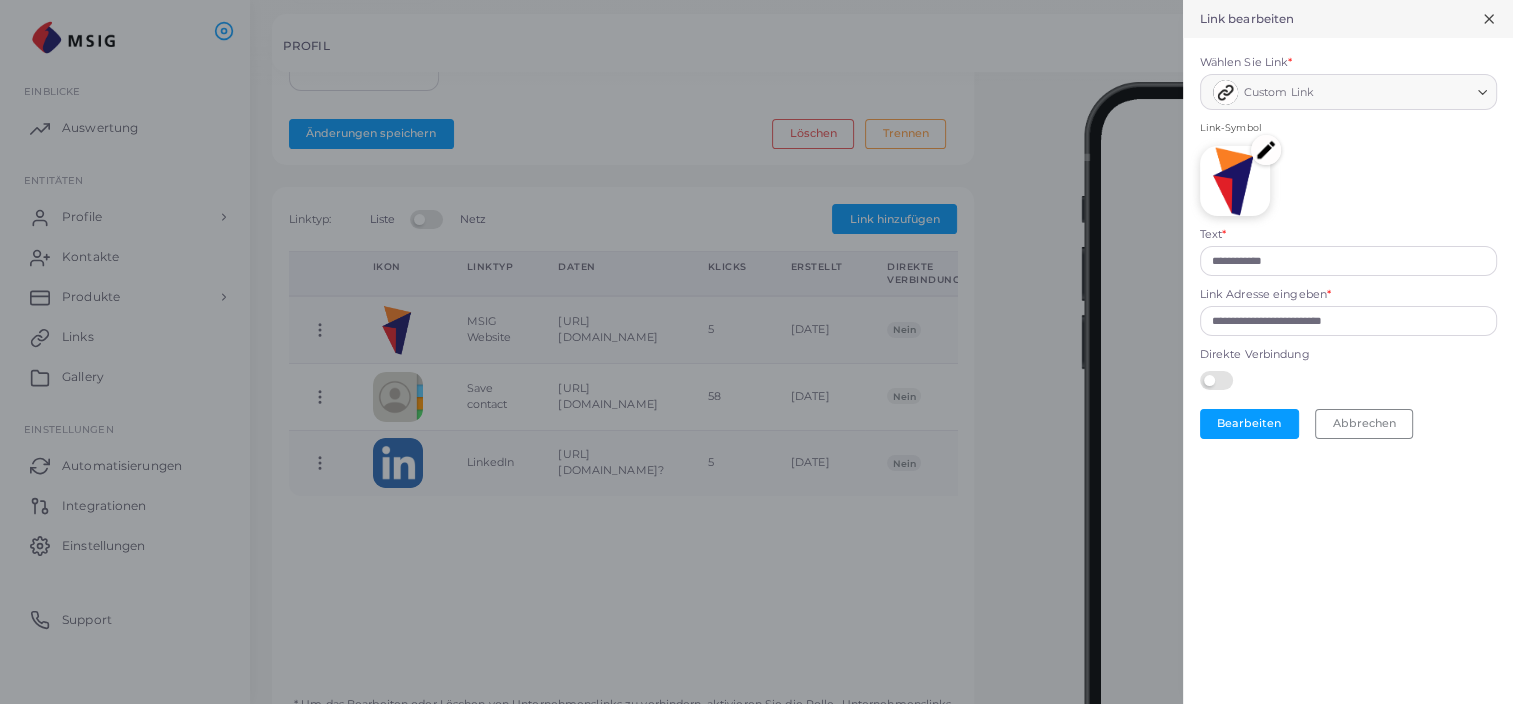 click at bounding box center [1266, 150] 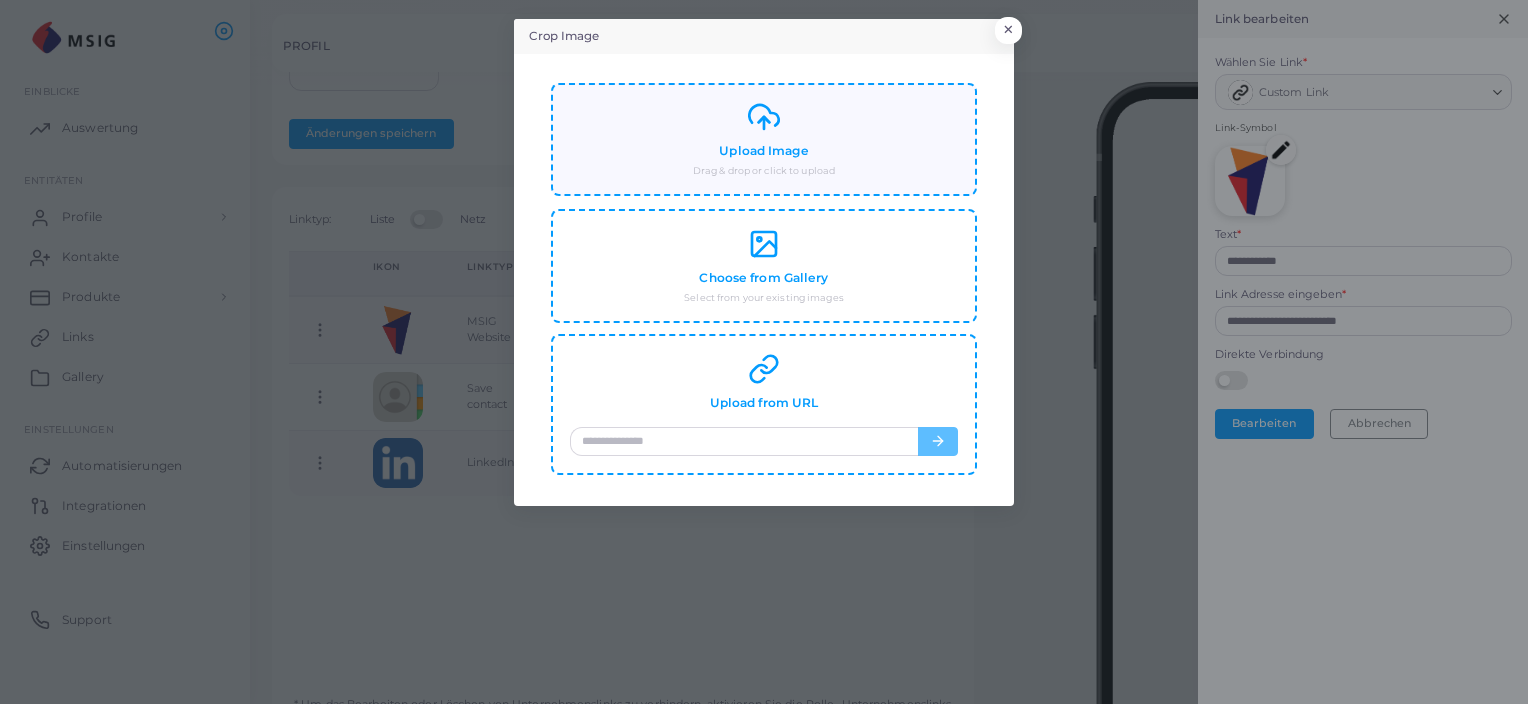 click on "Upload Image Drag & drop or click to upload" at bounding box center (764, 139) 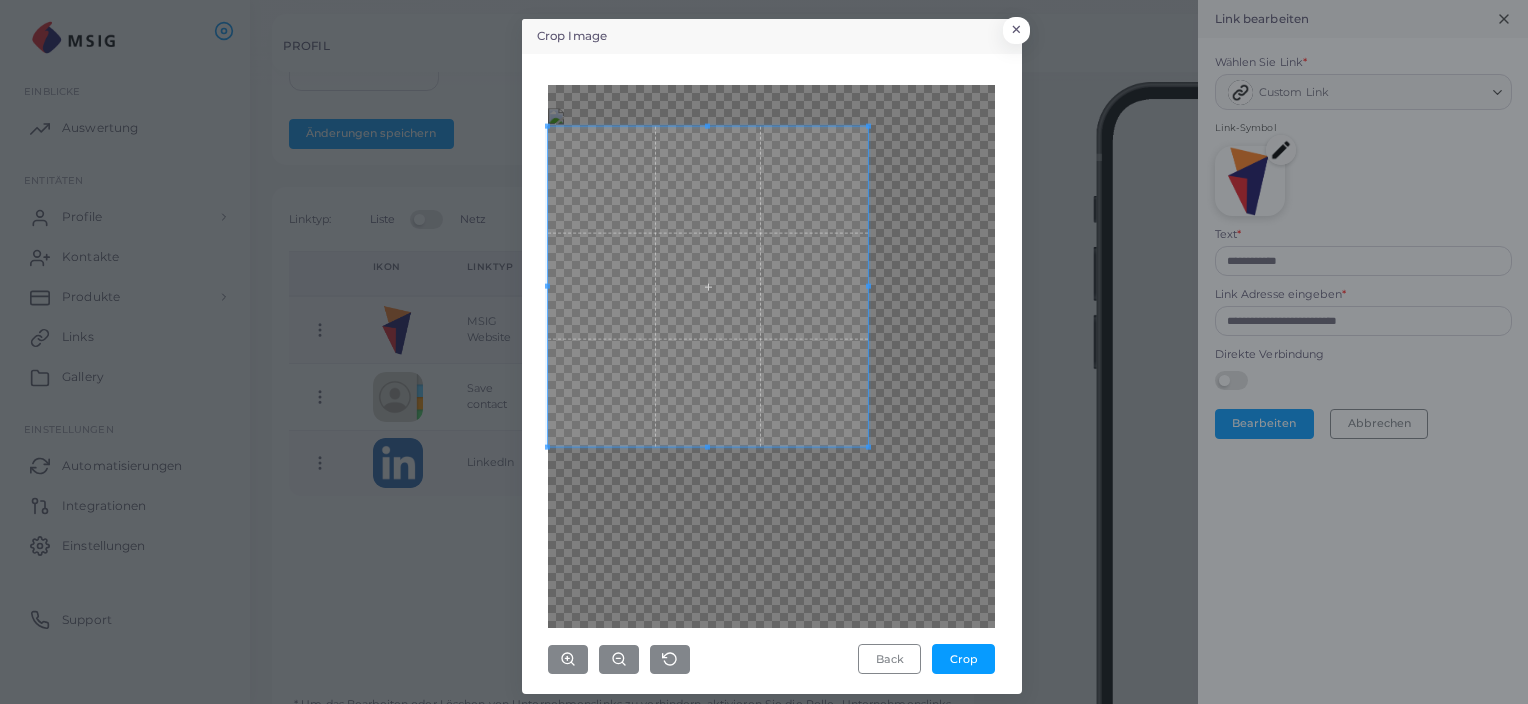 click at bounding box center (708, 286) 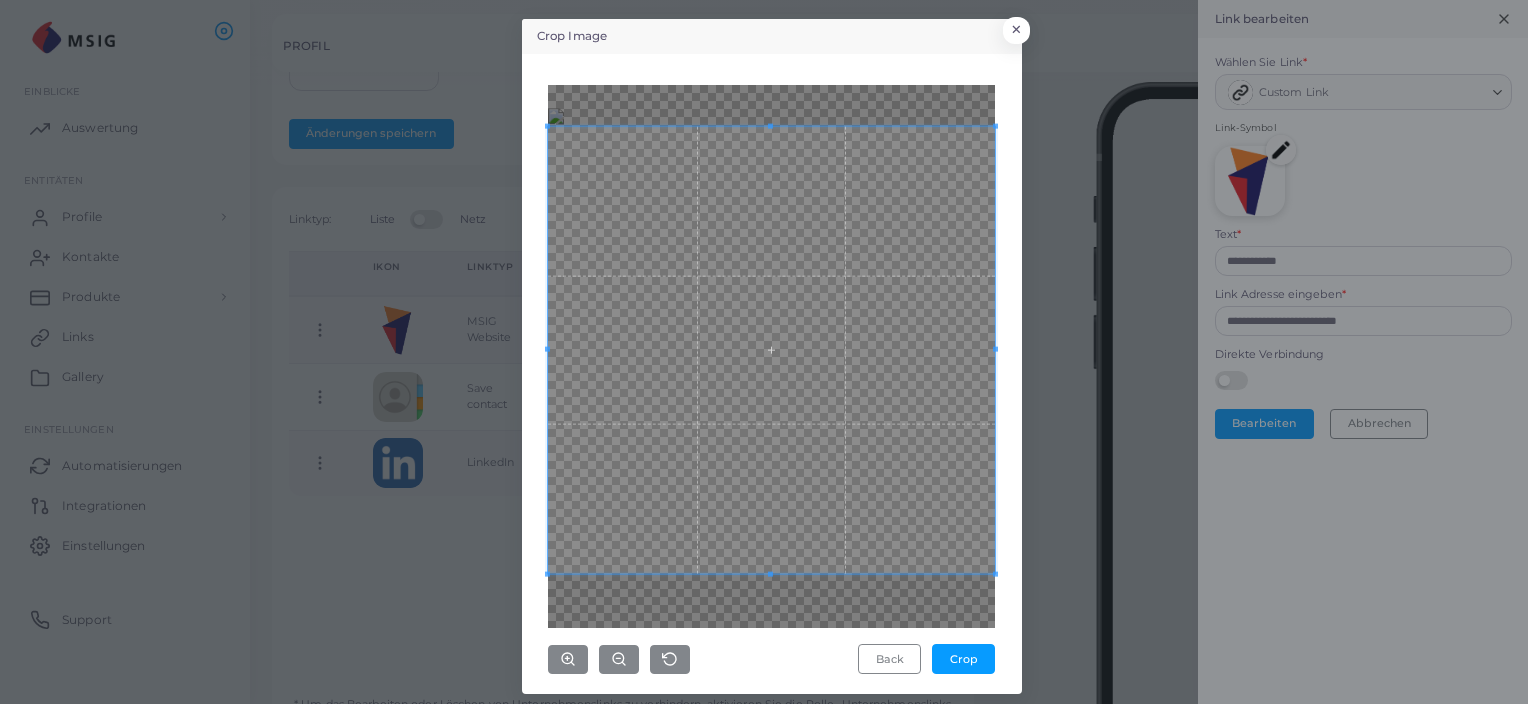 click on "Back   Crop" at bounding box center [772, 374] 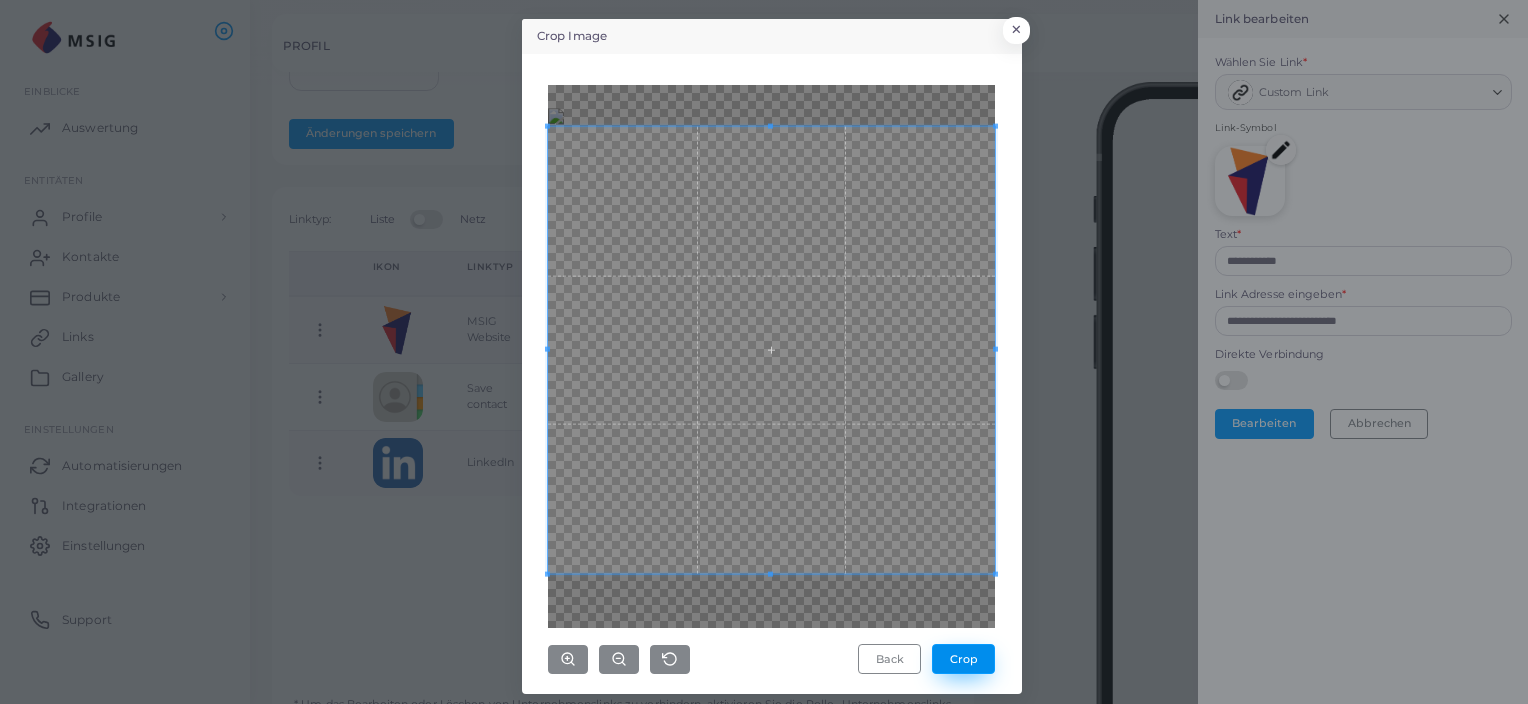 click on "Crop" at bounding box center (963, 659) 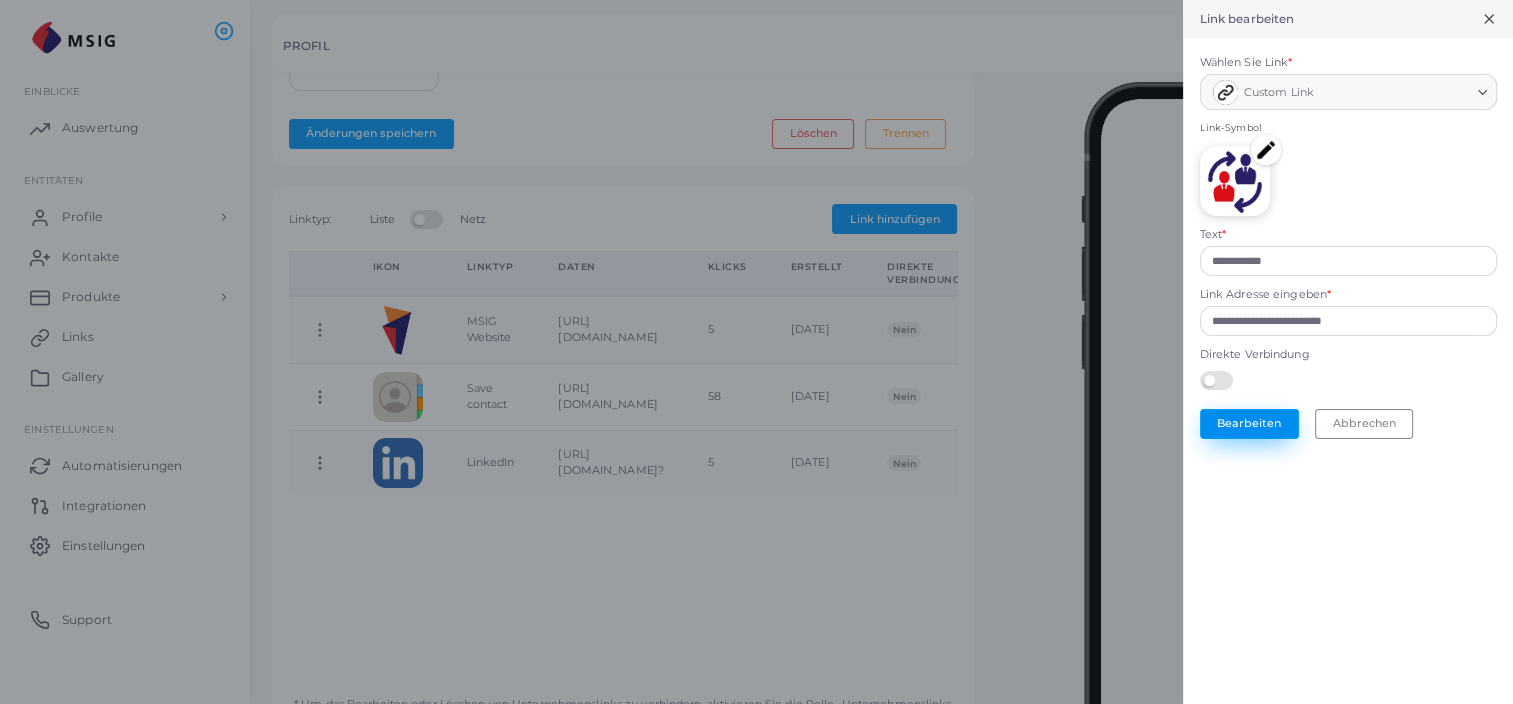 click on "Bearbeiten" at bounding box center [1249, 424] 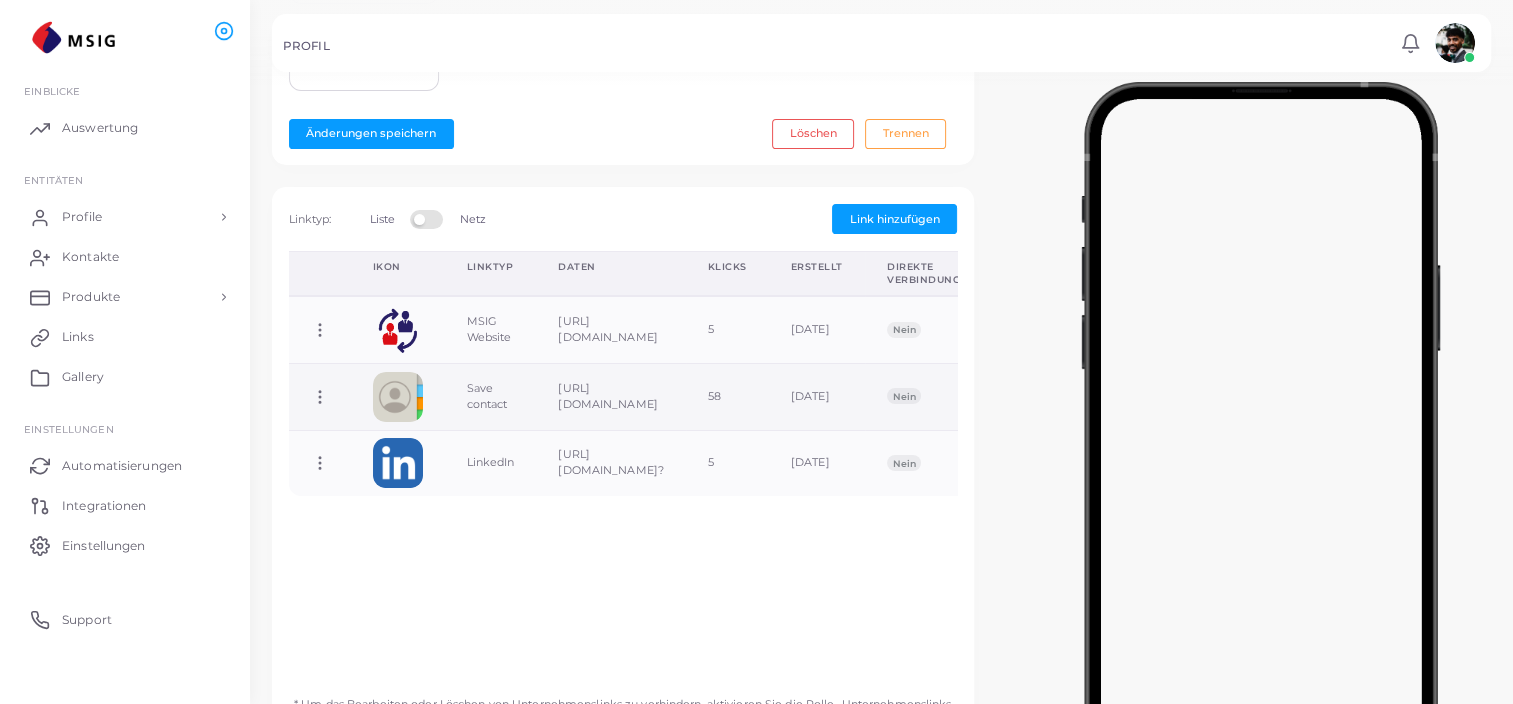click 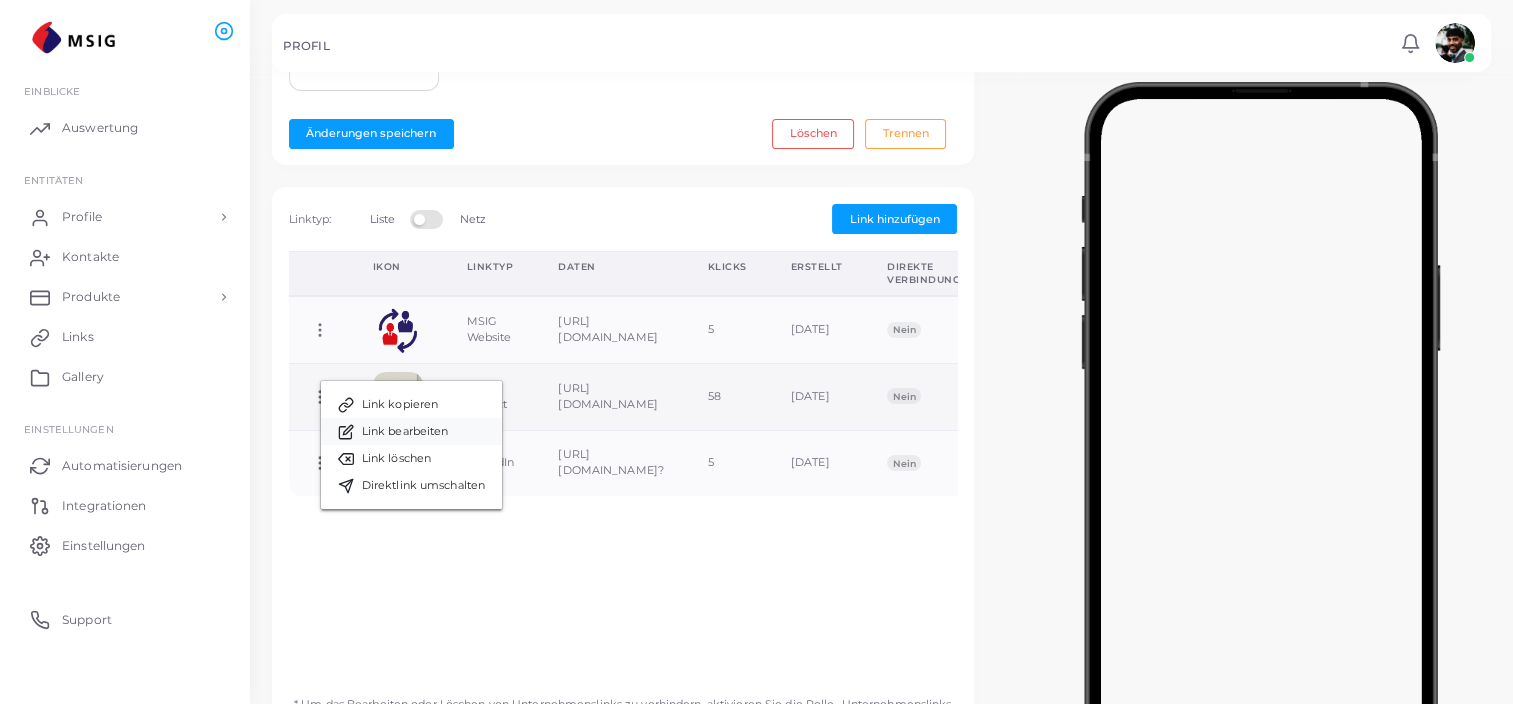 click on "Link bearbeiten" at bounding box center [405, 432] 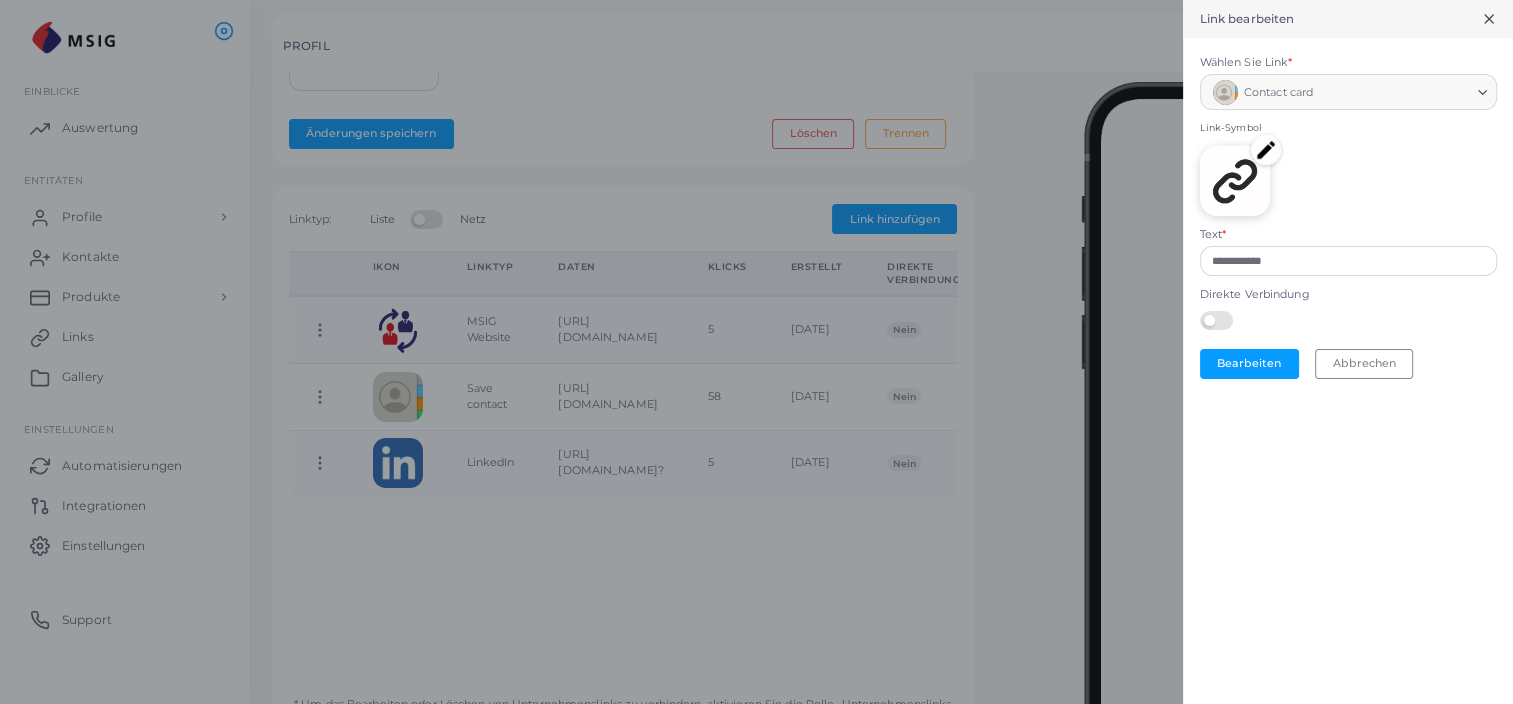 click at bounding box center [1266, 150] 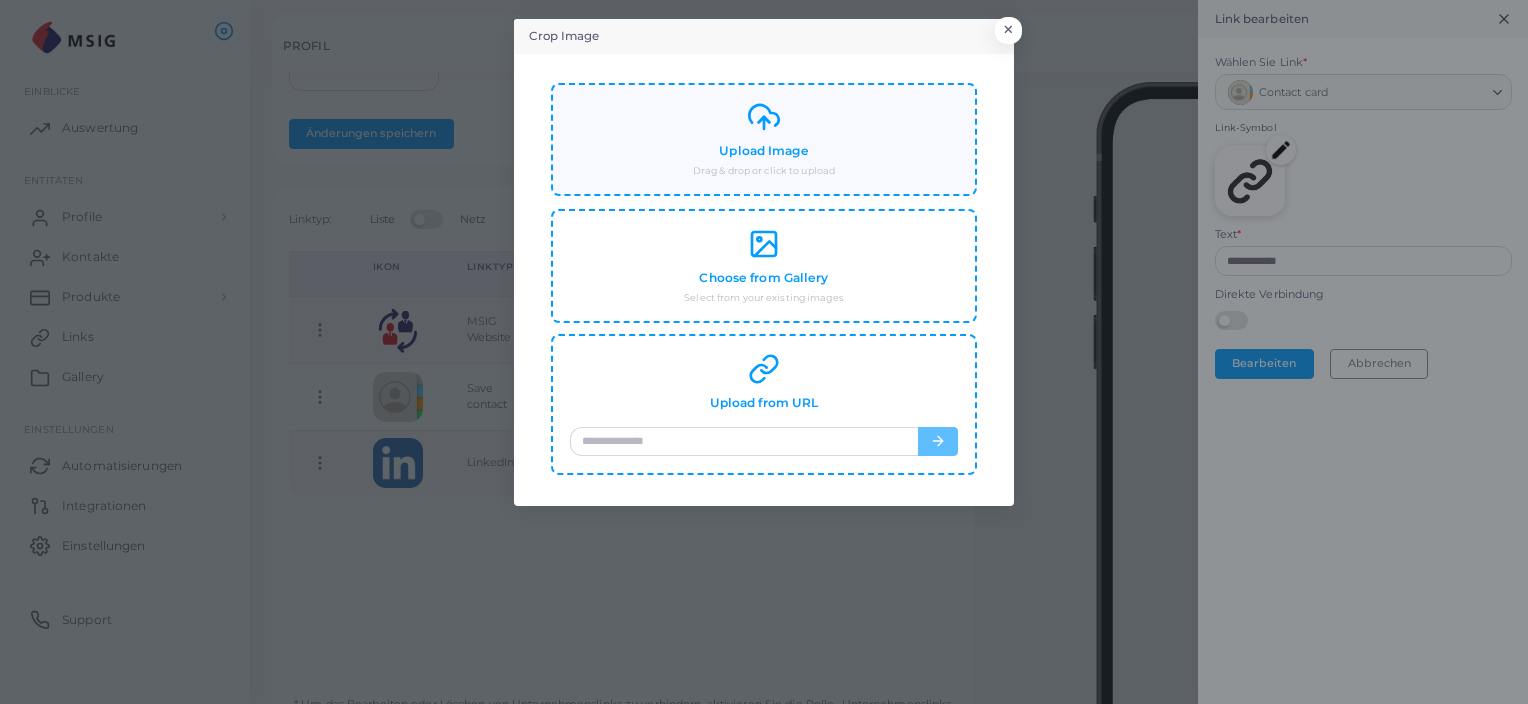 click on "Upload Image Drag & drop or click to upload" at bounding box center [764, 139] 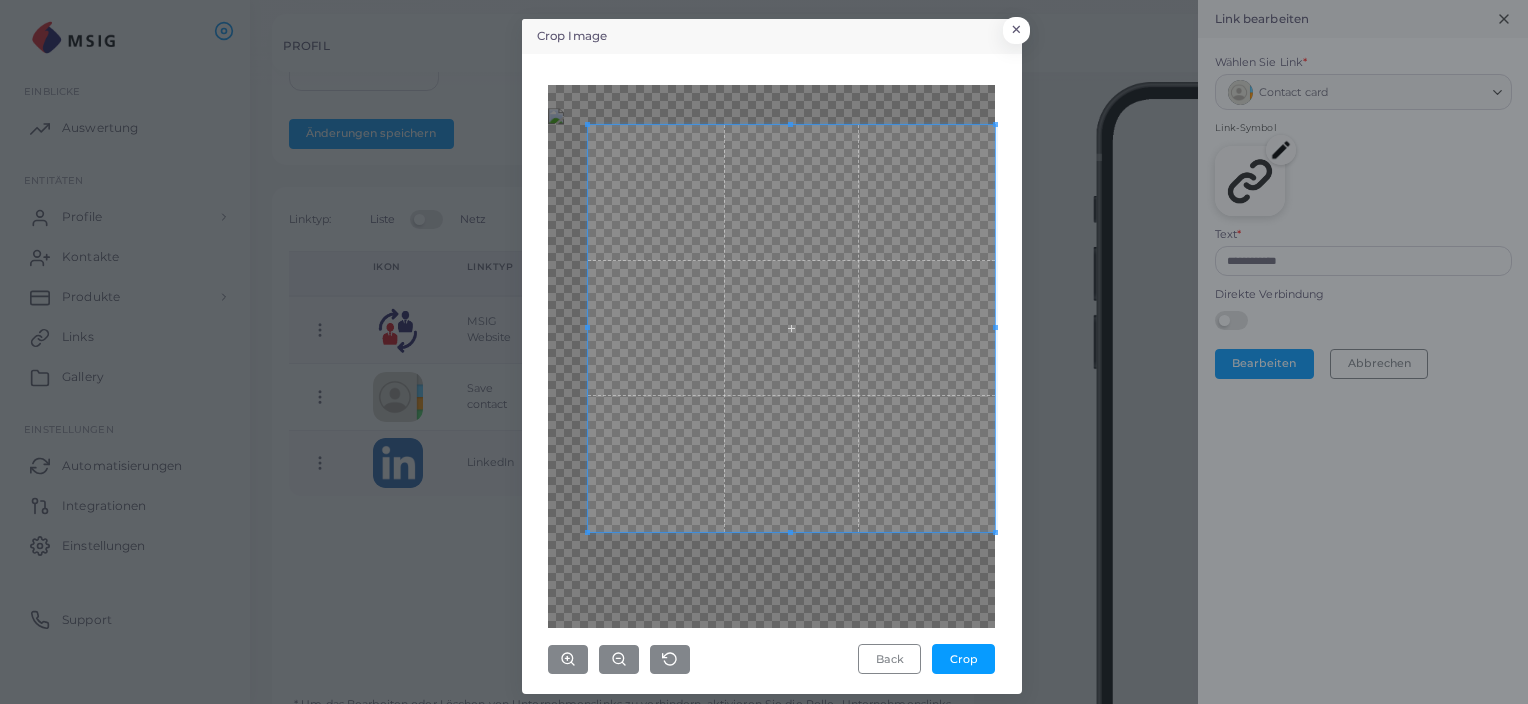 click on "**********" at bounding box center (764, -248) 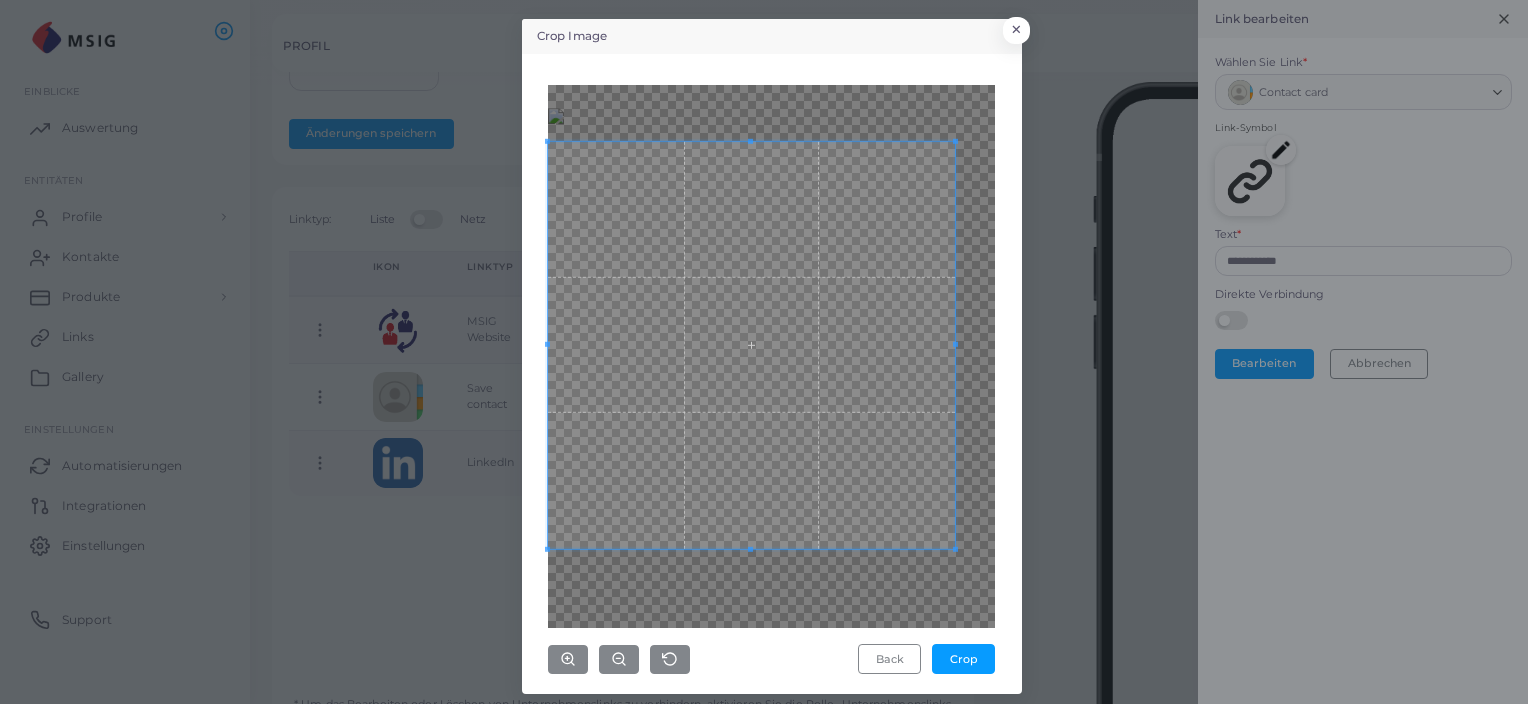 click at bounding box center [751, 344] 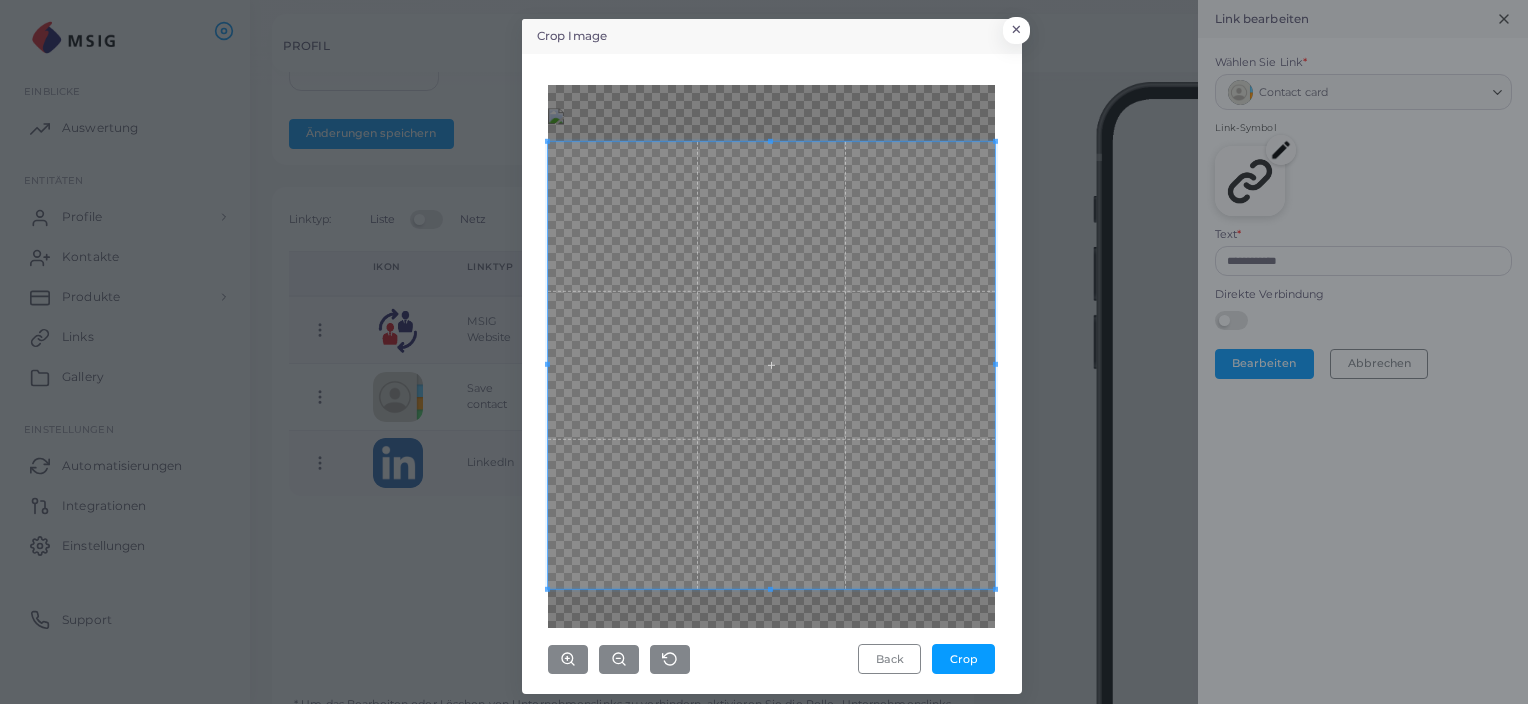 click at bounding box center (995, 588) 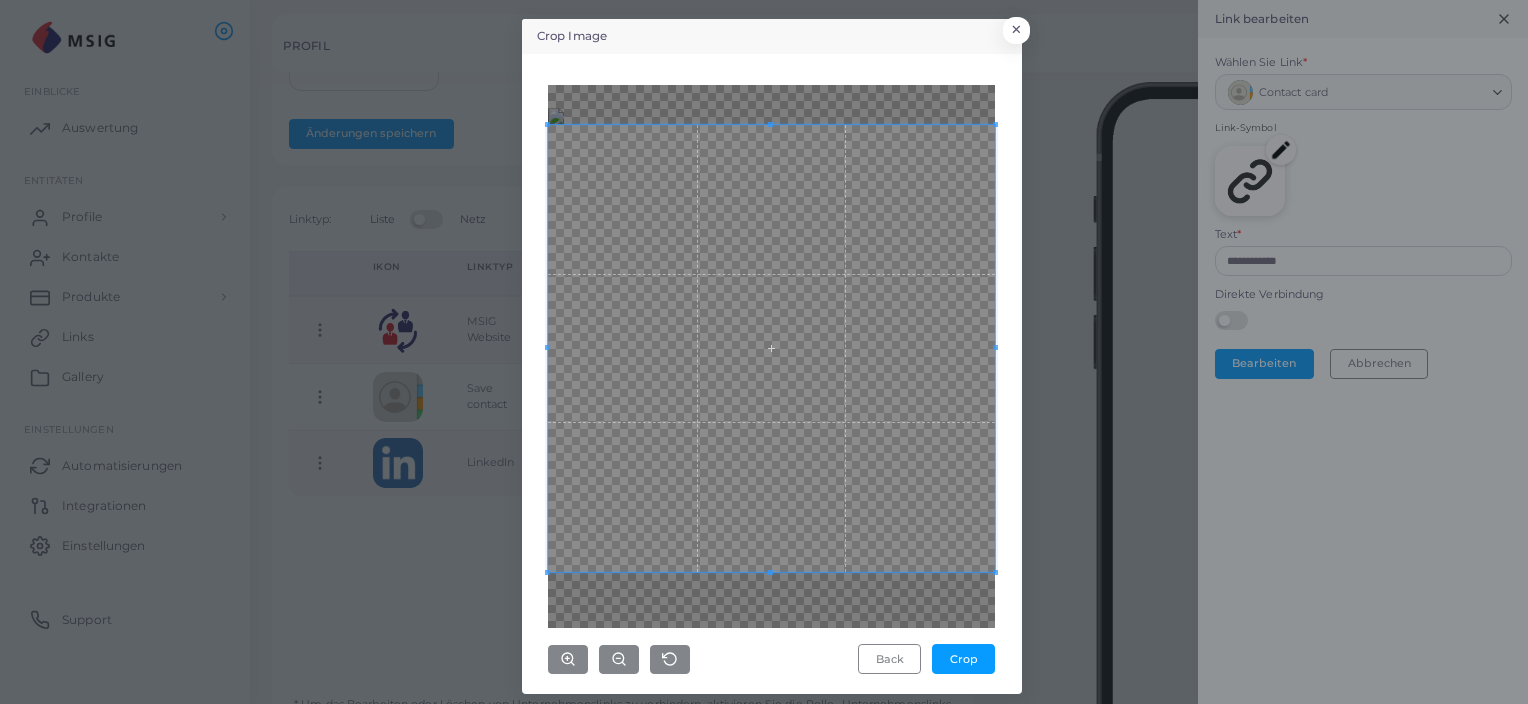 click at bounding box center (771, 348) 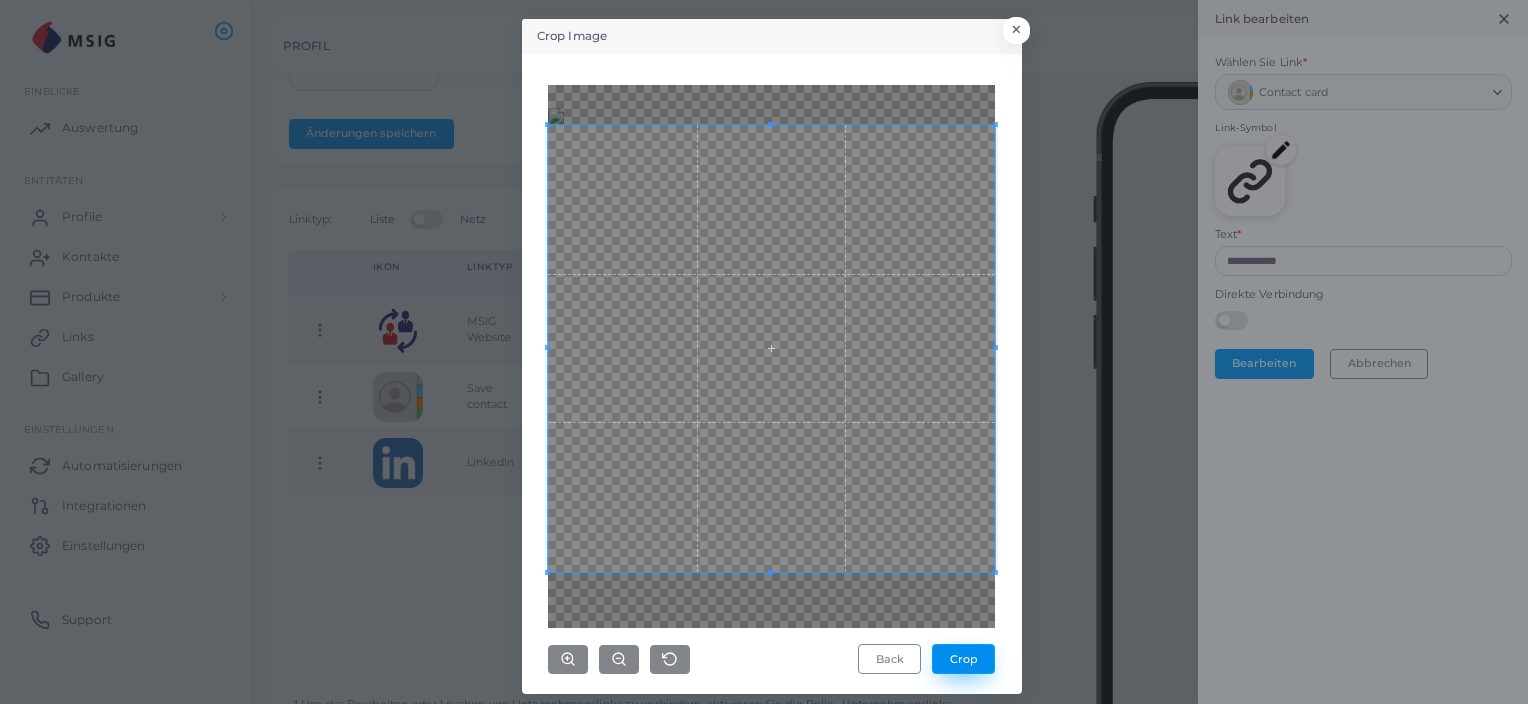 click on "Crop" at bounding box center [963, 659] 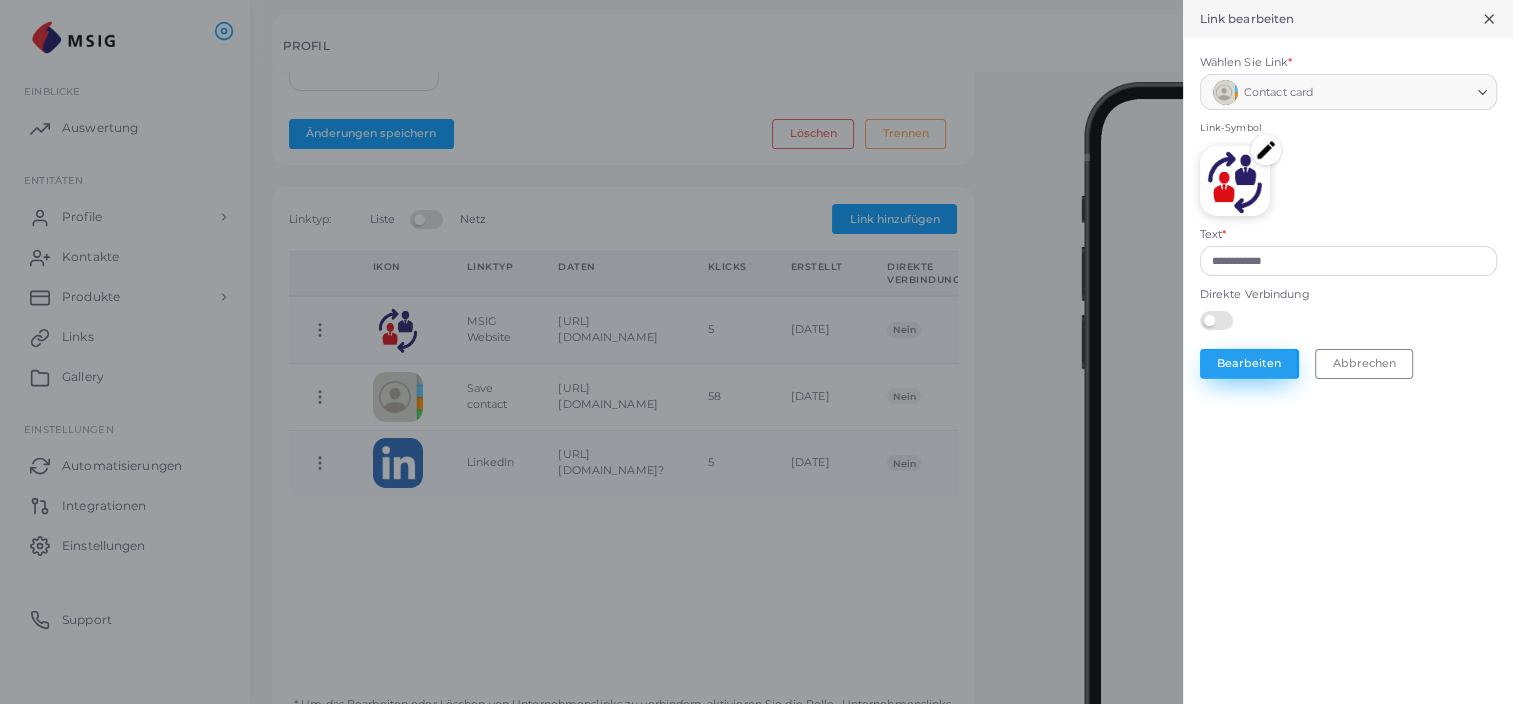 click on "Bearbeiten" at bounding box center [1249, 364] 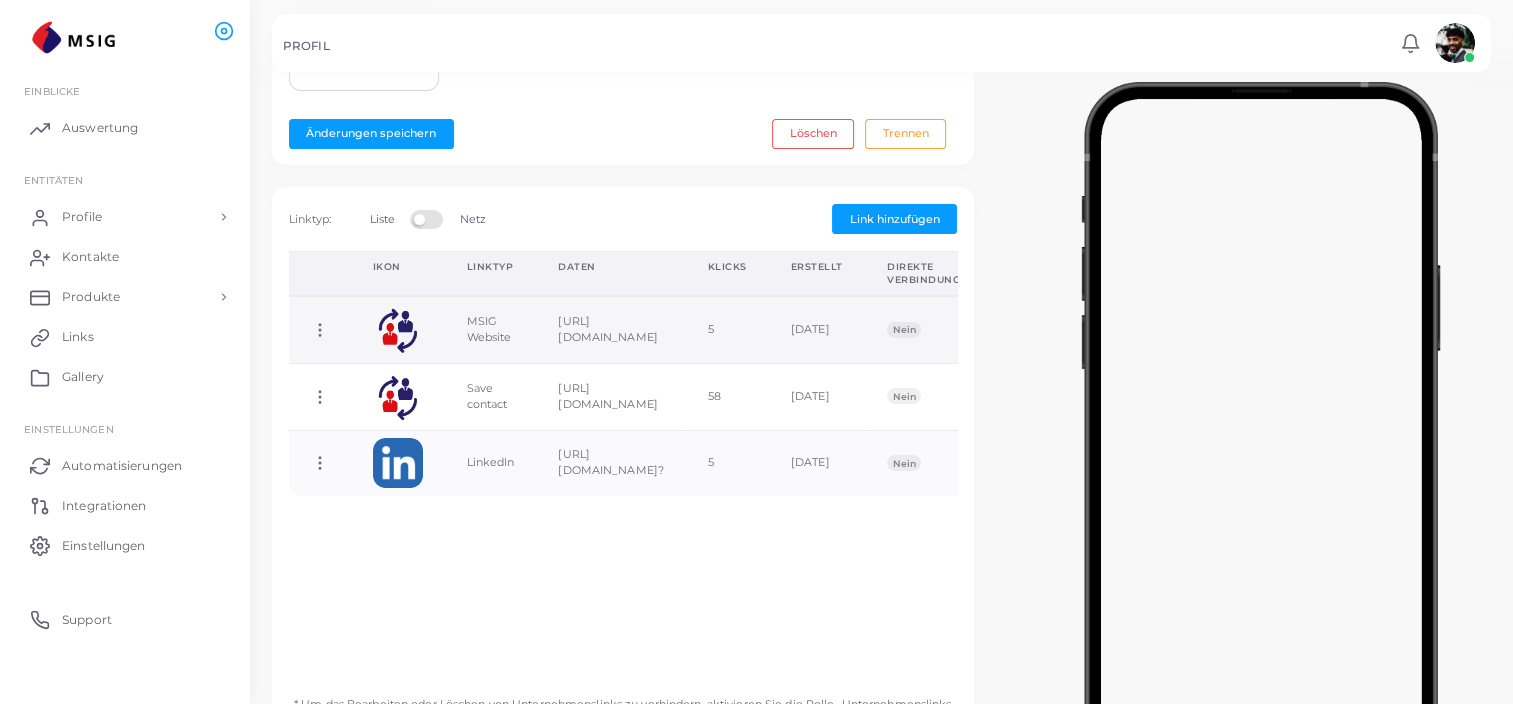click 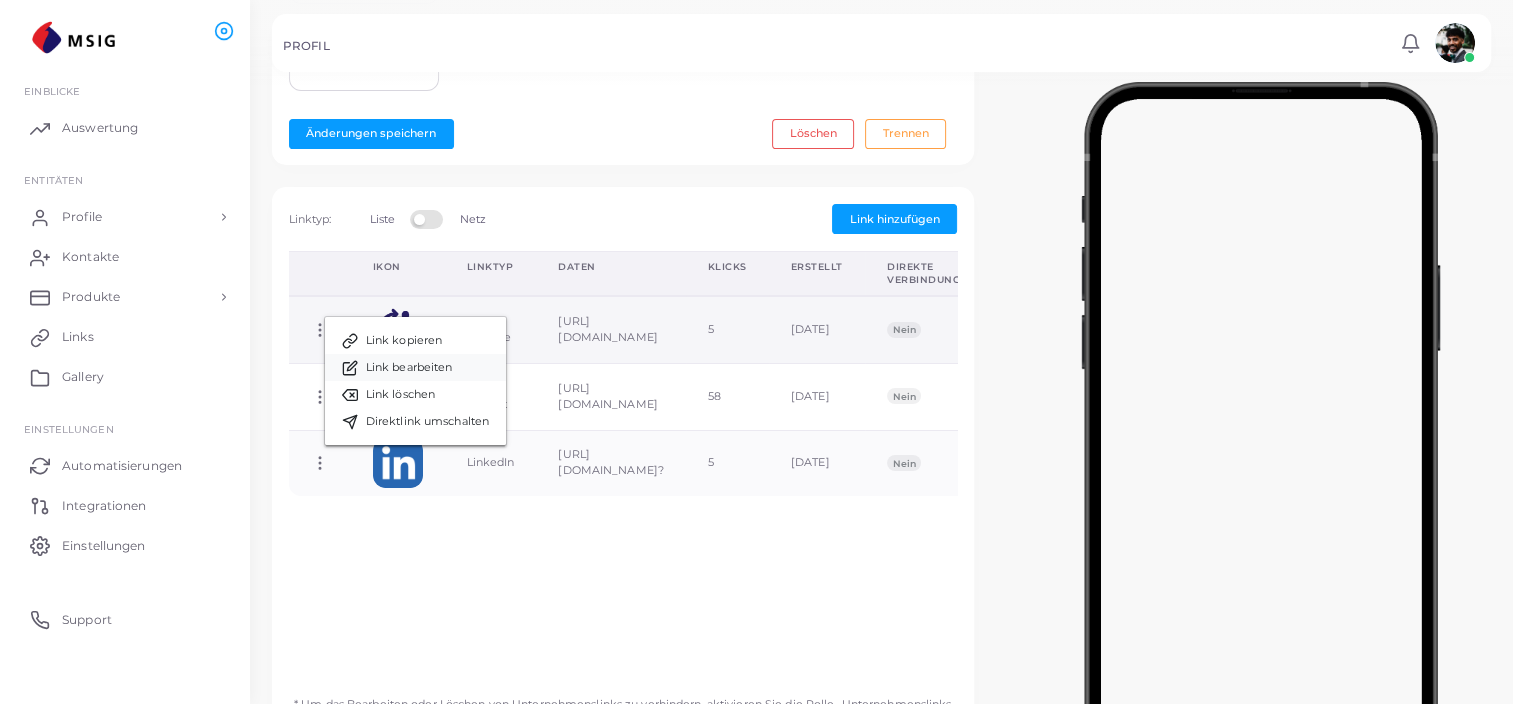 click on "Link bearbeiten" at bounding box center [409, 368] 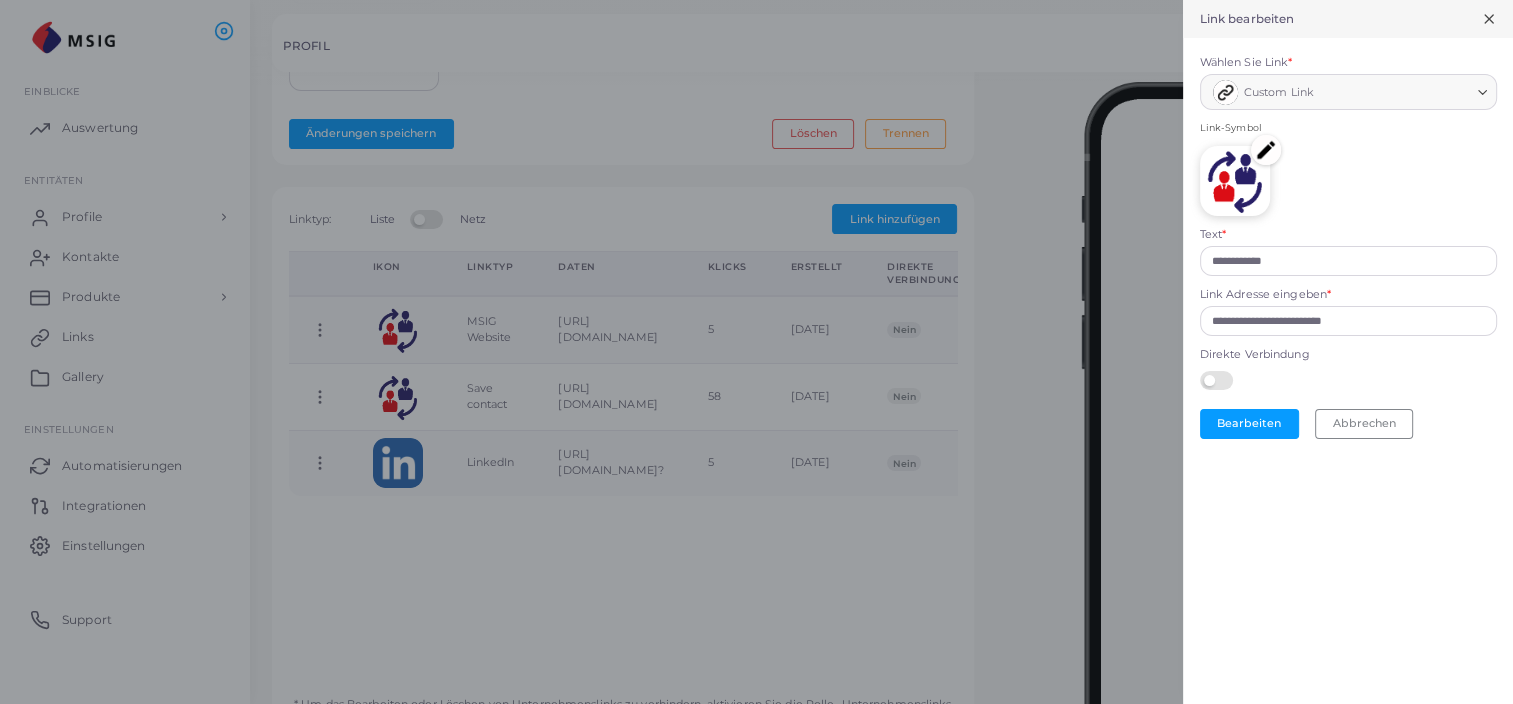 click at bounding box center [1266, 150] 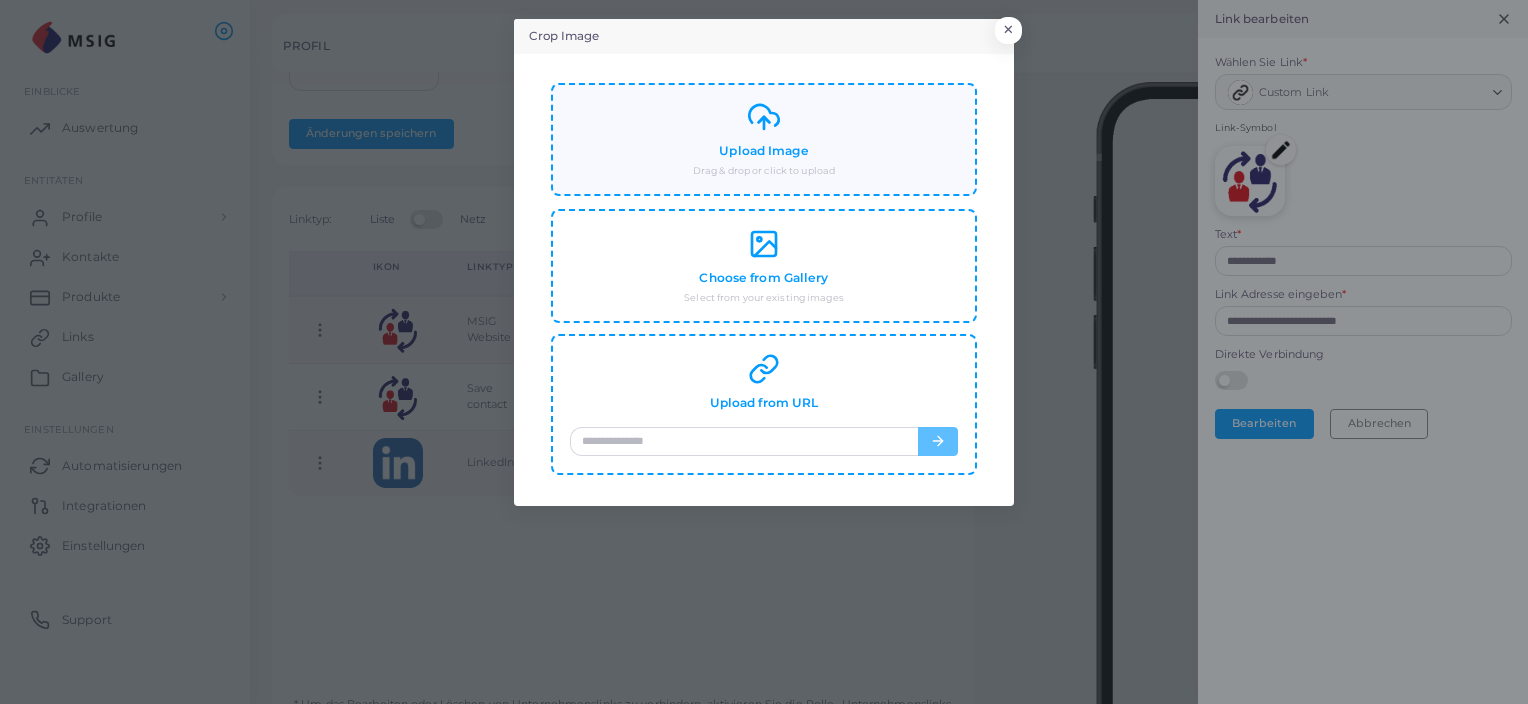 click on "Upload Image" at bounding box center (763, 151) 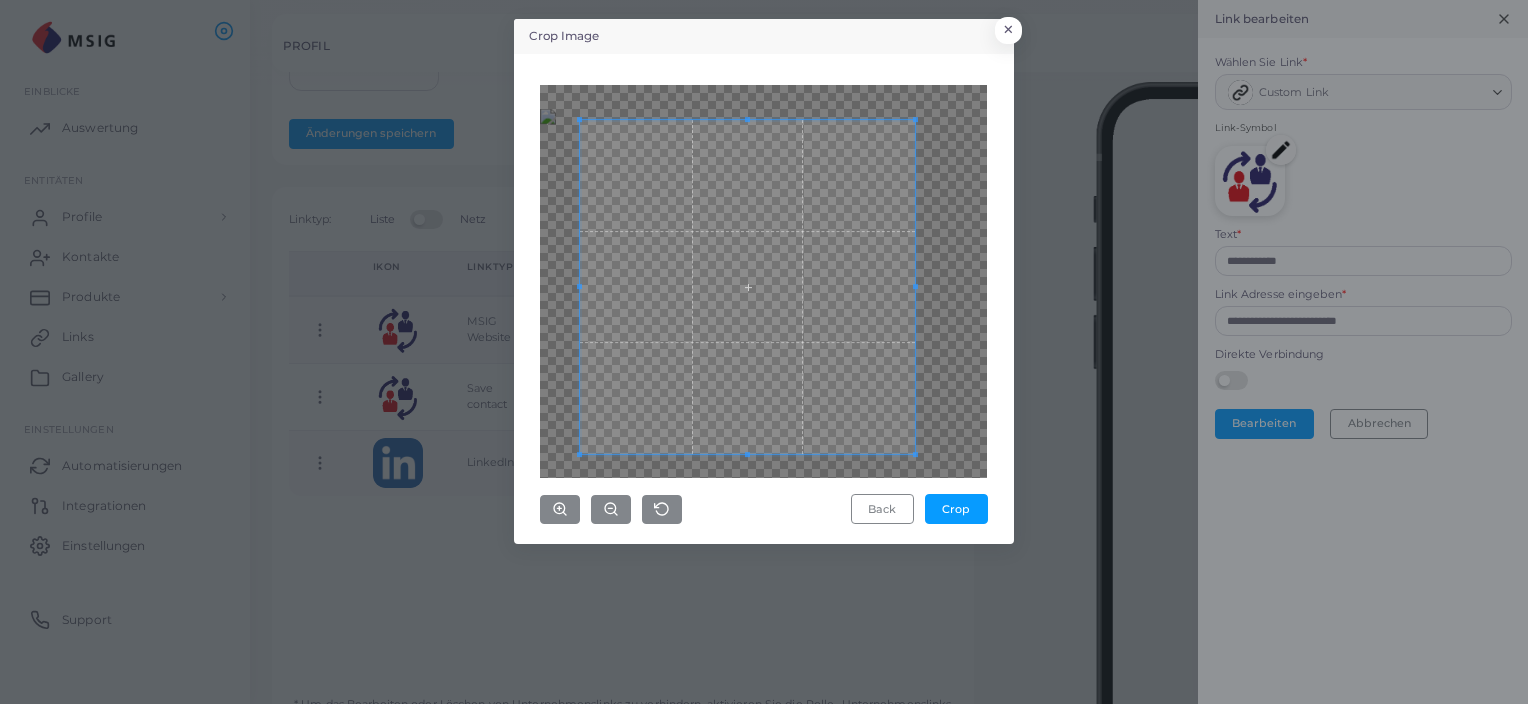 click on "Crop Image ×  Back   Crop" at bounding box center [764, 352] 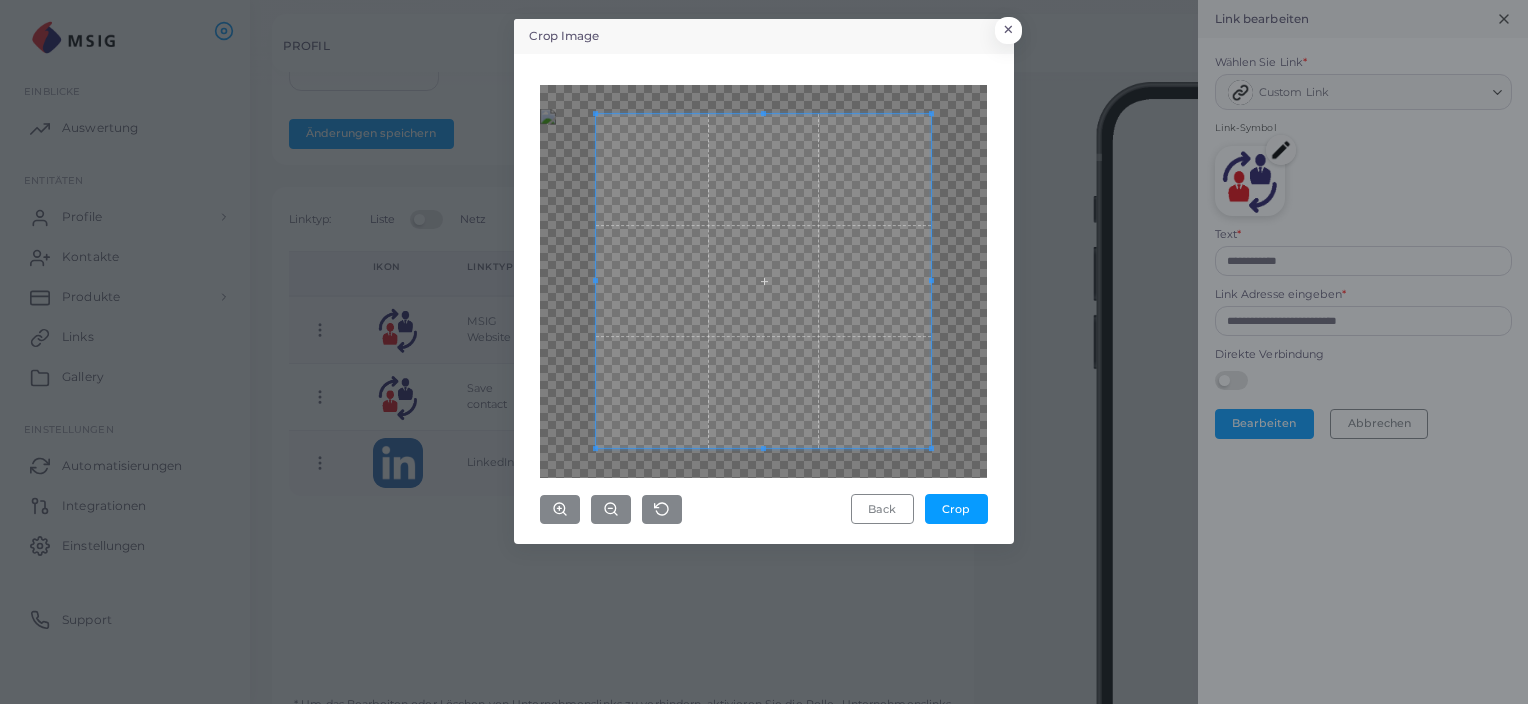 click at bounding box center [763, 281] 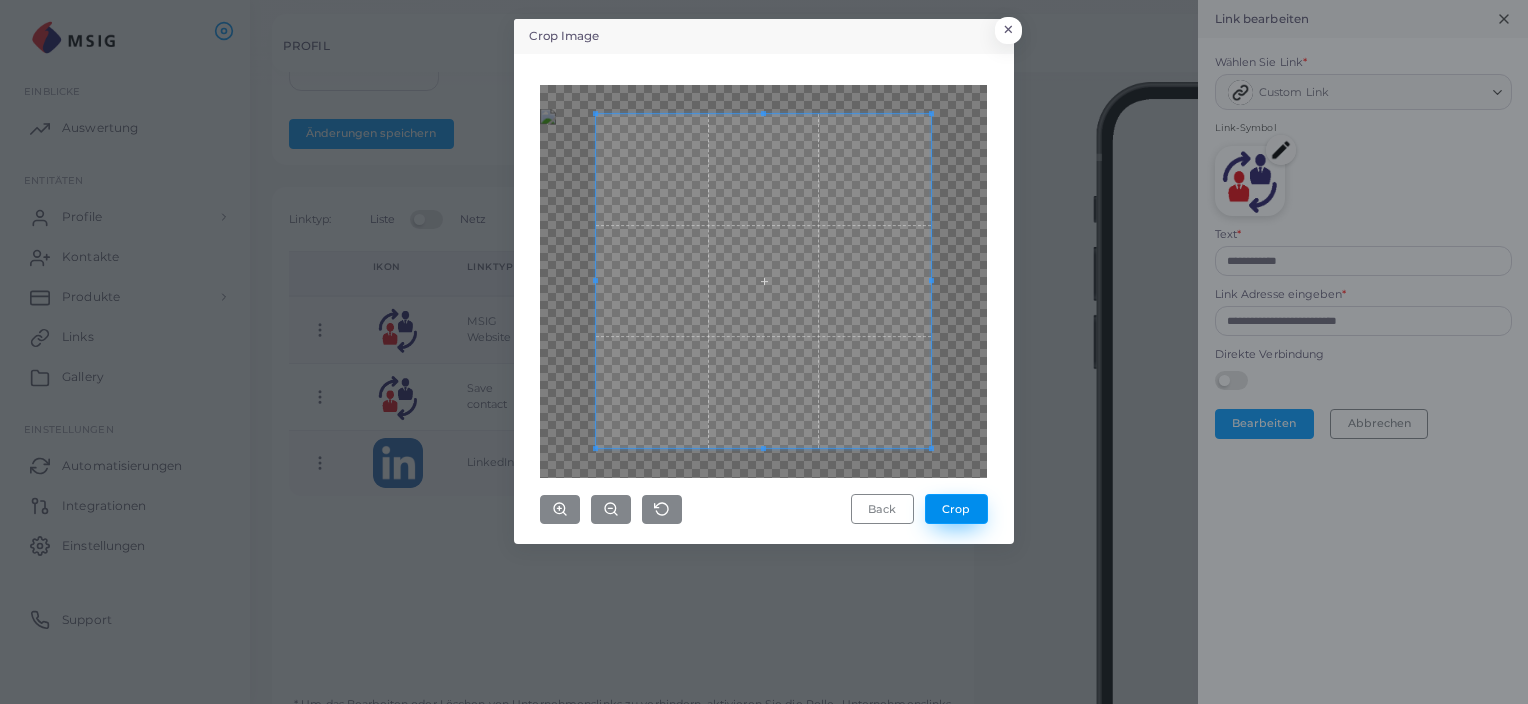 click on "Crop" at bounding box center [956, 509] 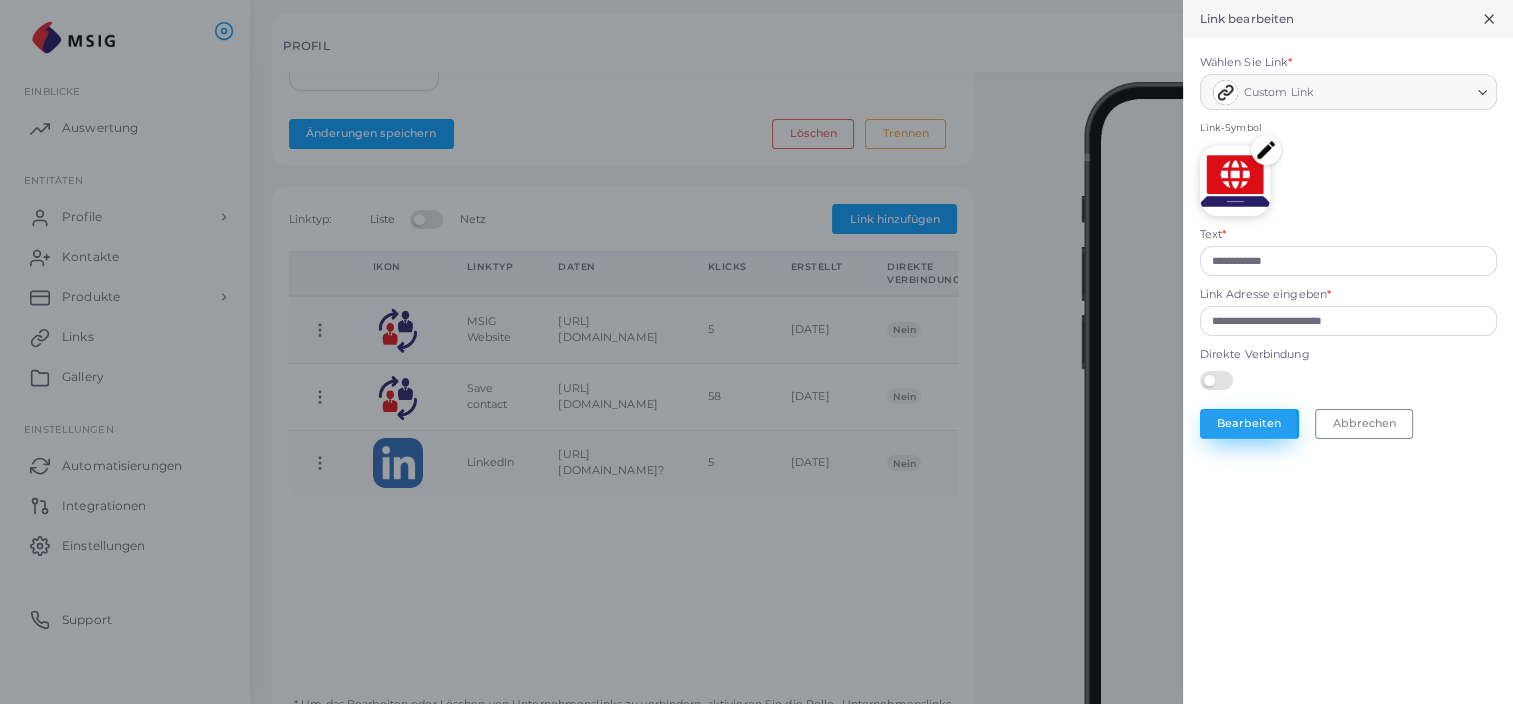click on "Bearbeiten" at bounding box center [1249, 424] 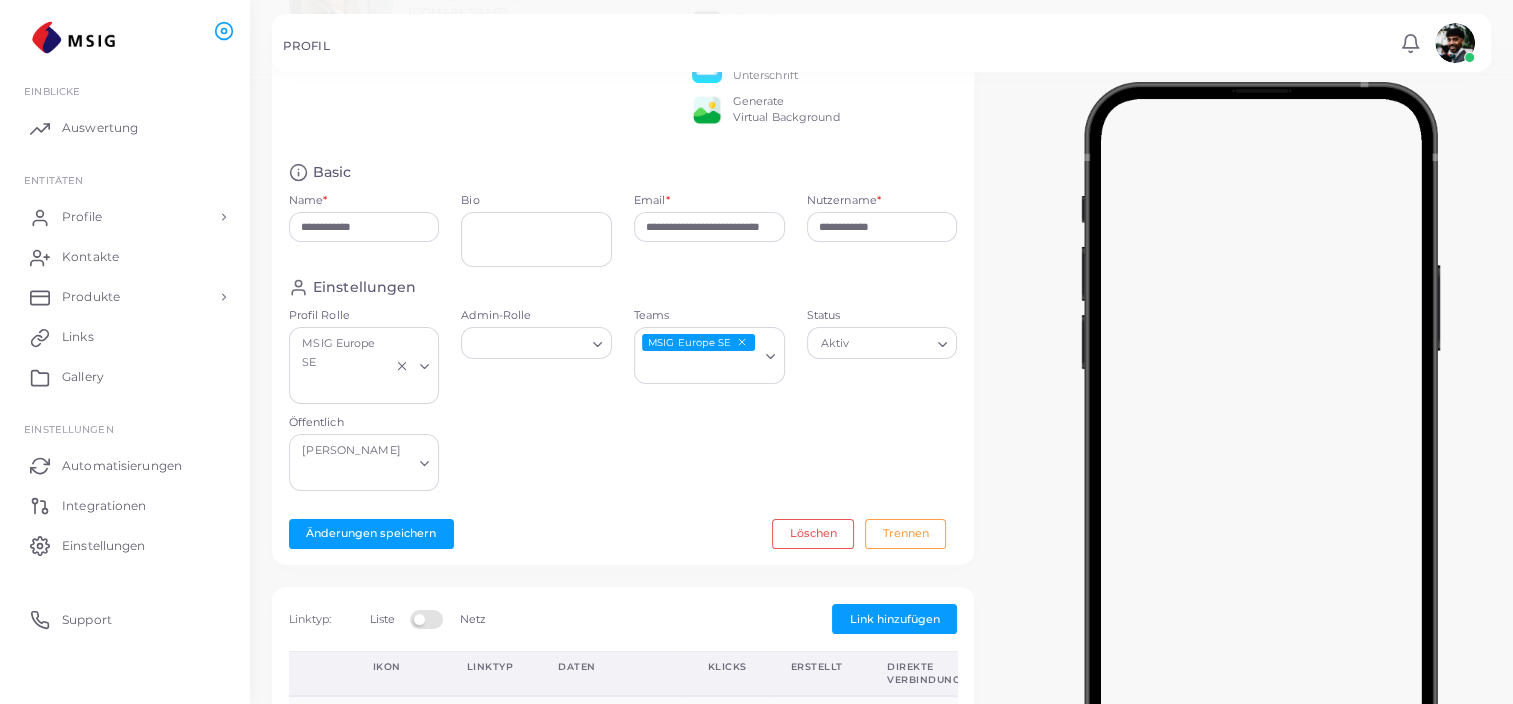 scroll, scrollTop: 0, scrollLeft: 0, axis: both 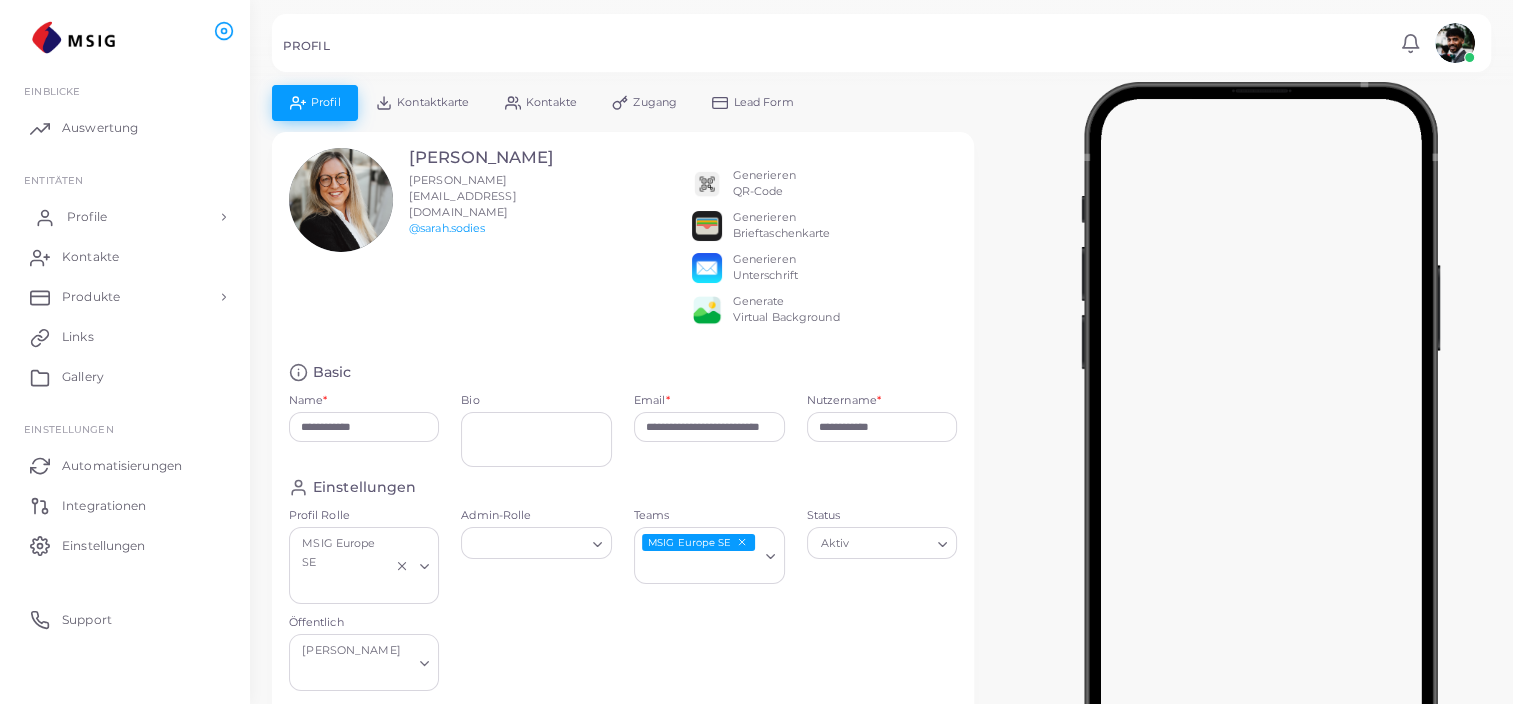 click on "Profile" at bounding box center (125, 217) 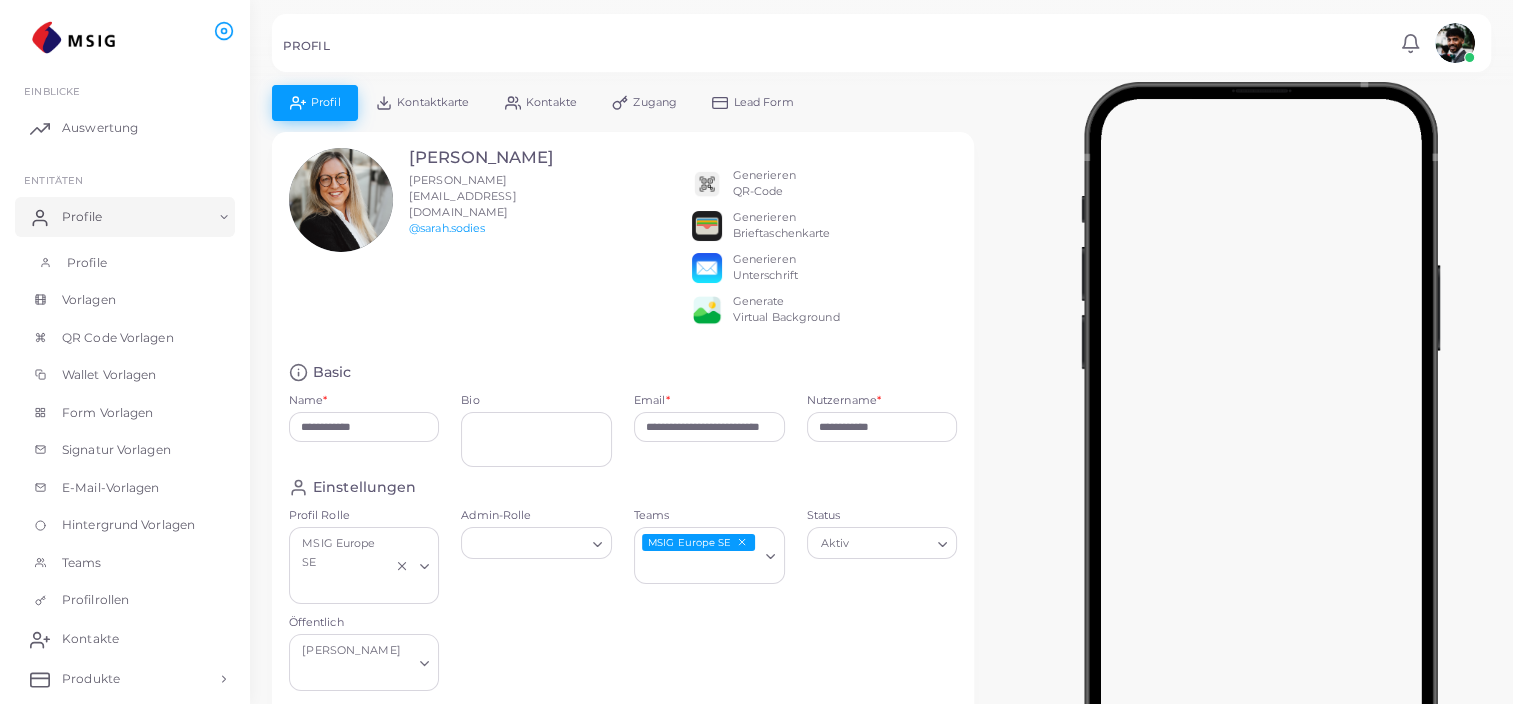 click on "Profile" at bounding box center [125, 263] 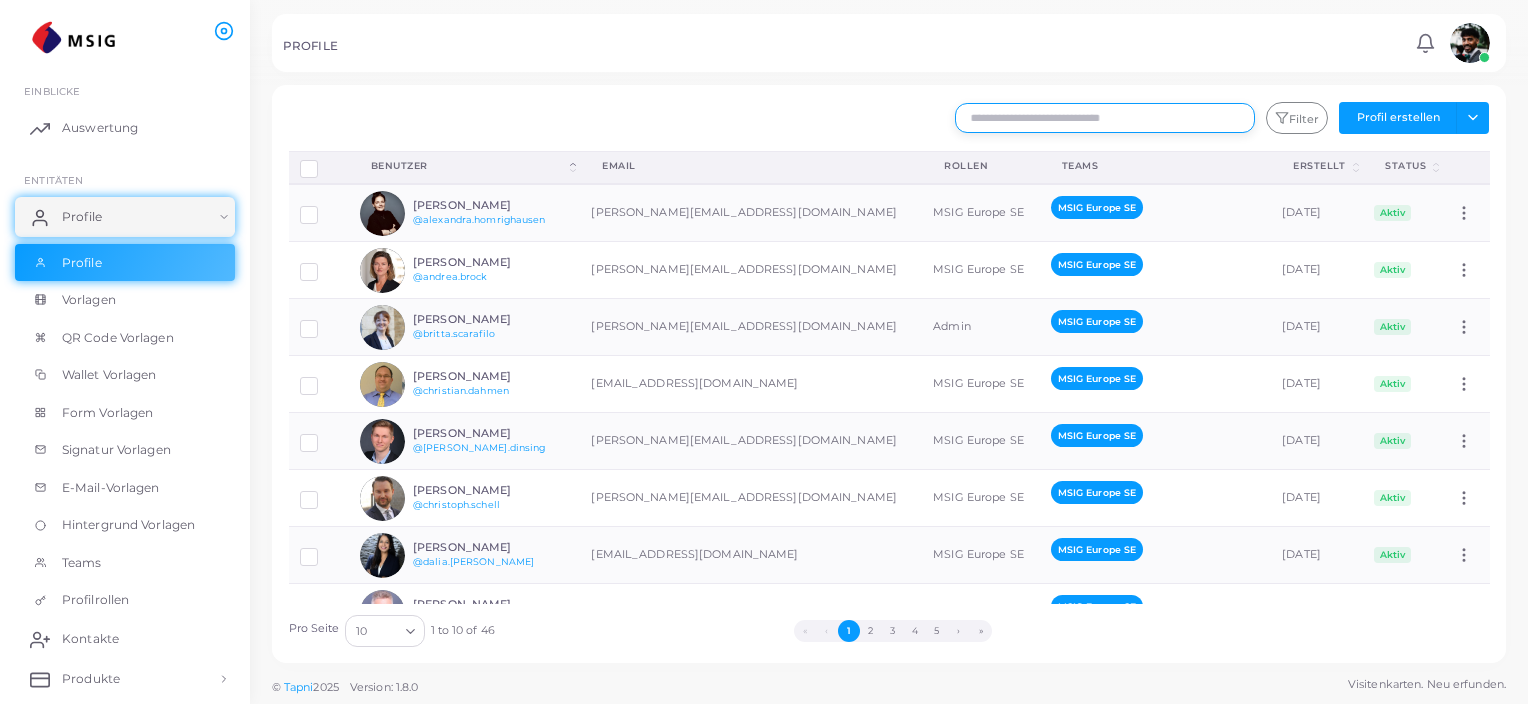 click at bounding box center [1105, 118] 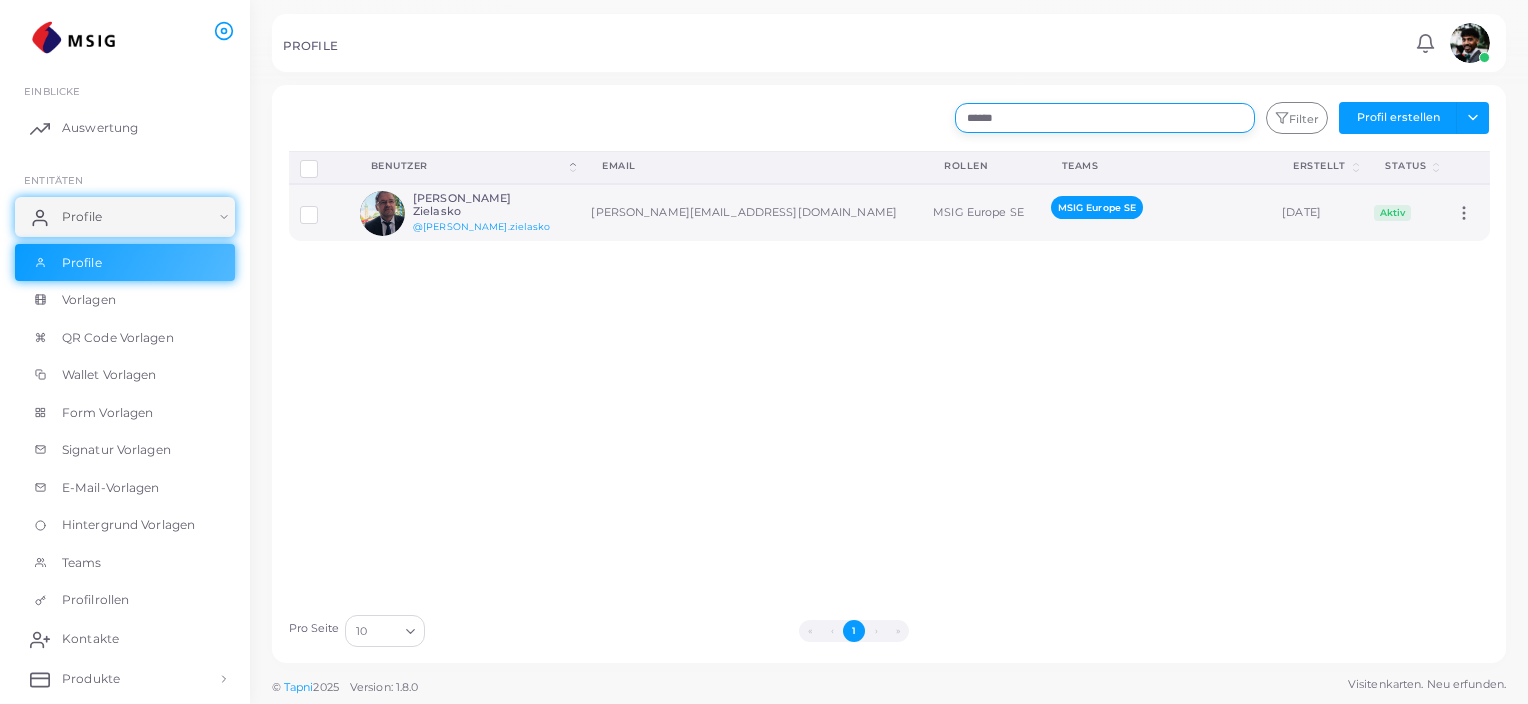 type on "******" 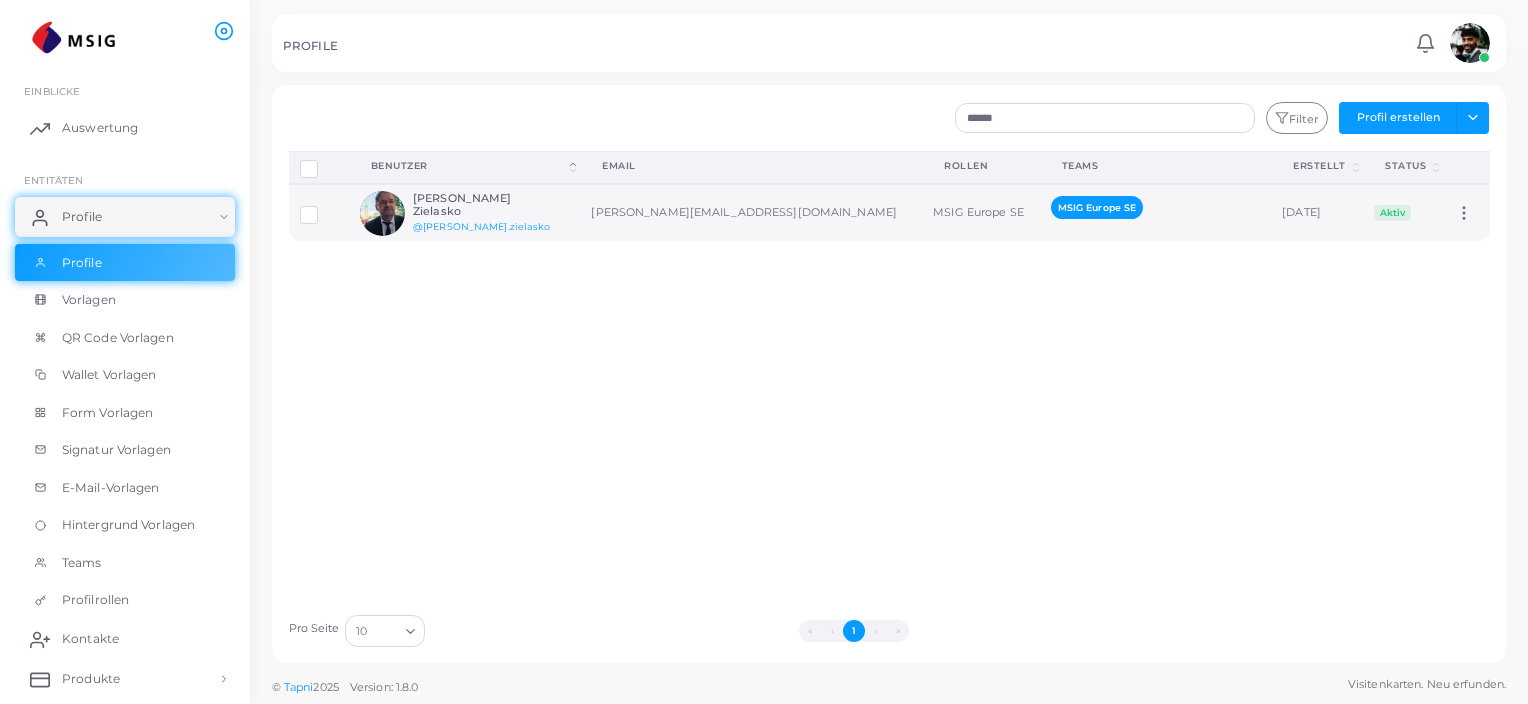 click on "[PERSON_NAME] Zielasko  @thomas.zielasko" at bounding box center (486, 213) 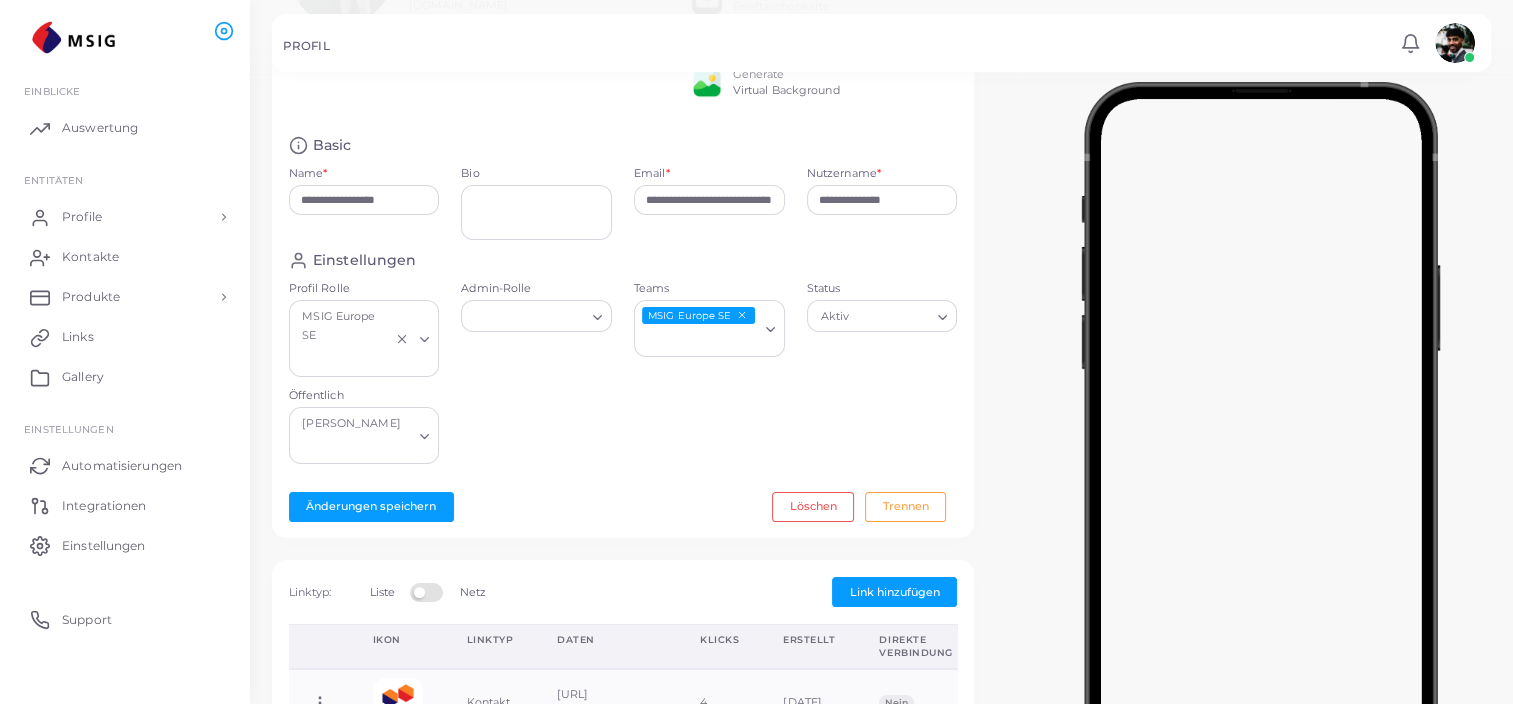 scroll, scrollTop: 500, scrollLeft: 0, axis: vertical 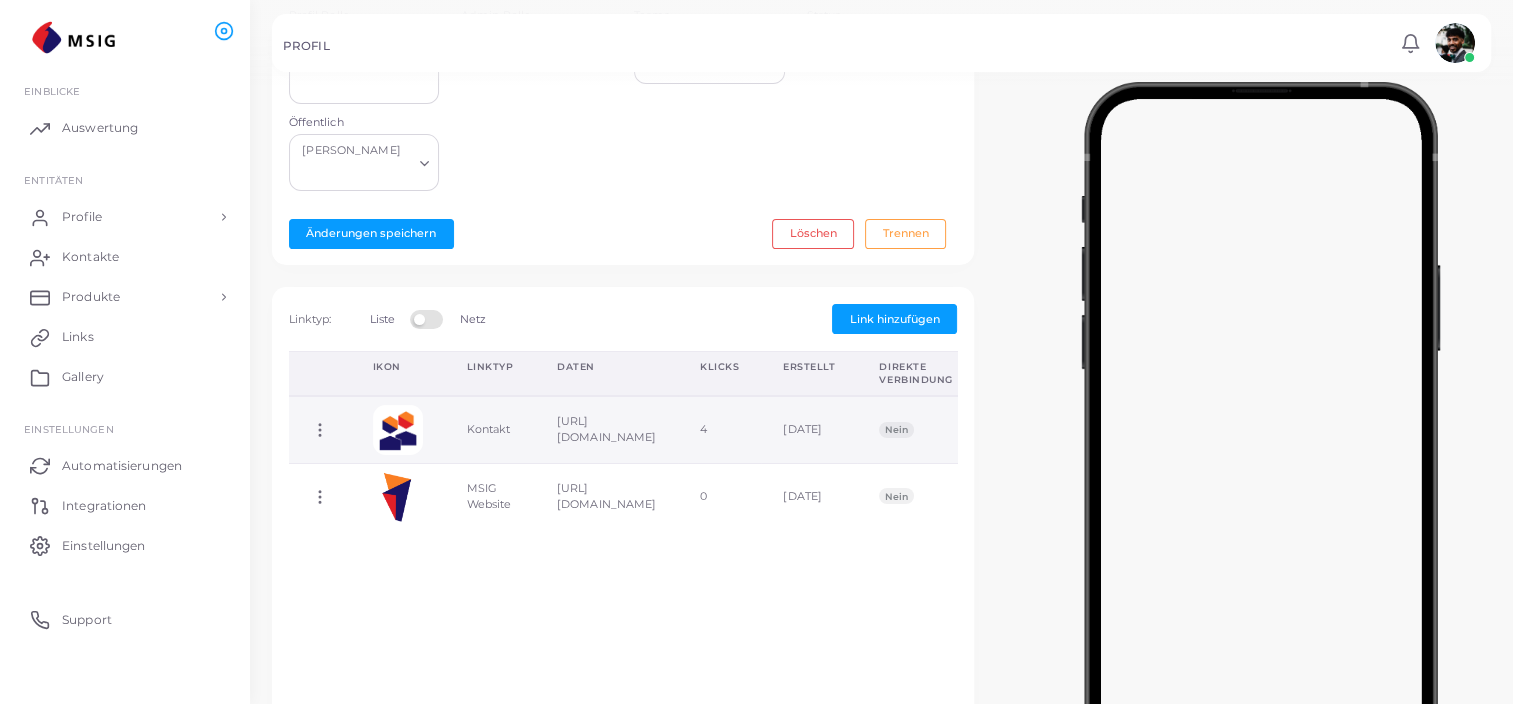 click 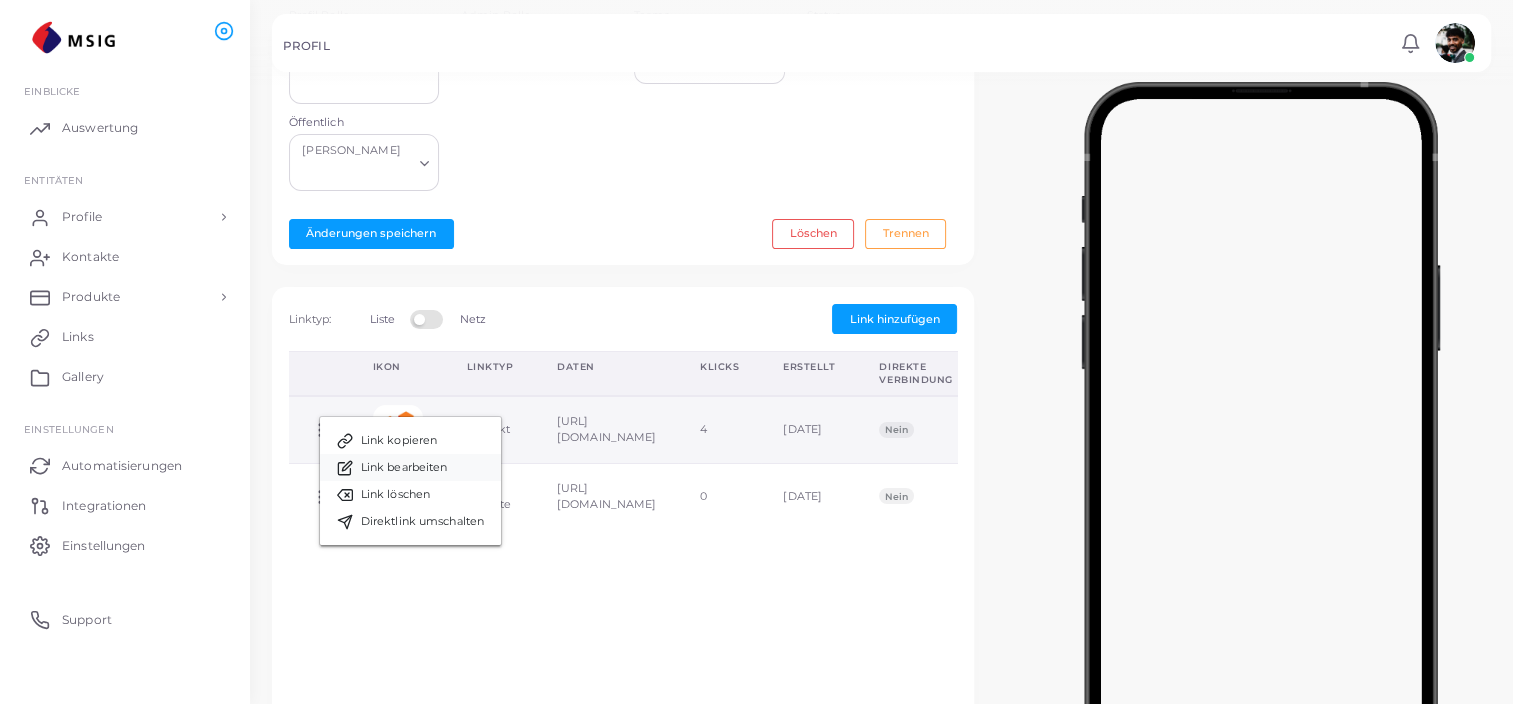 click on "Link bearbeiten" at bounding box center (404, 468) 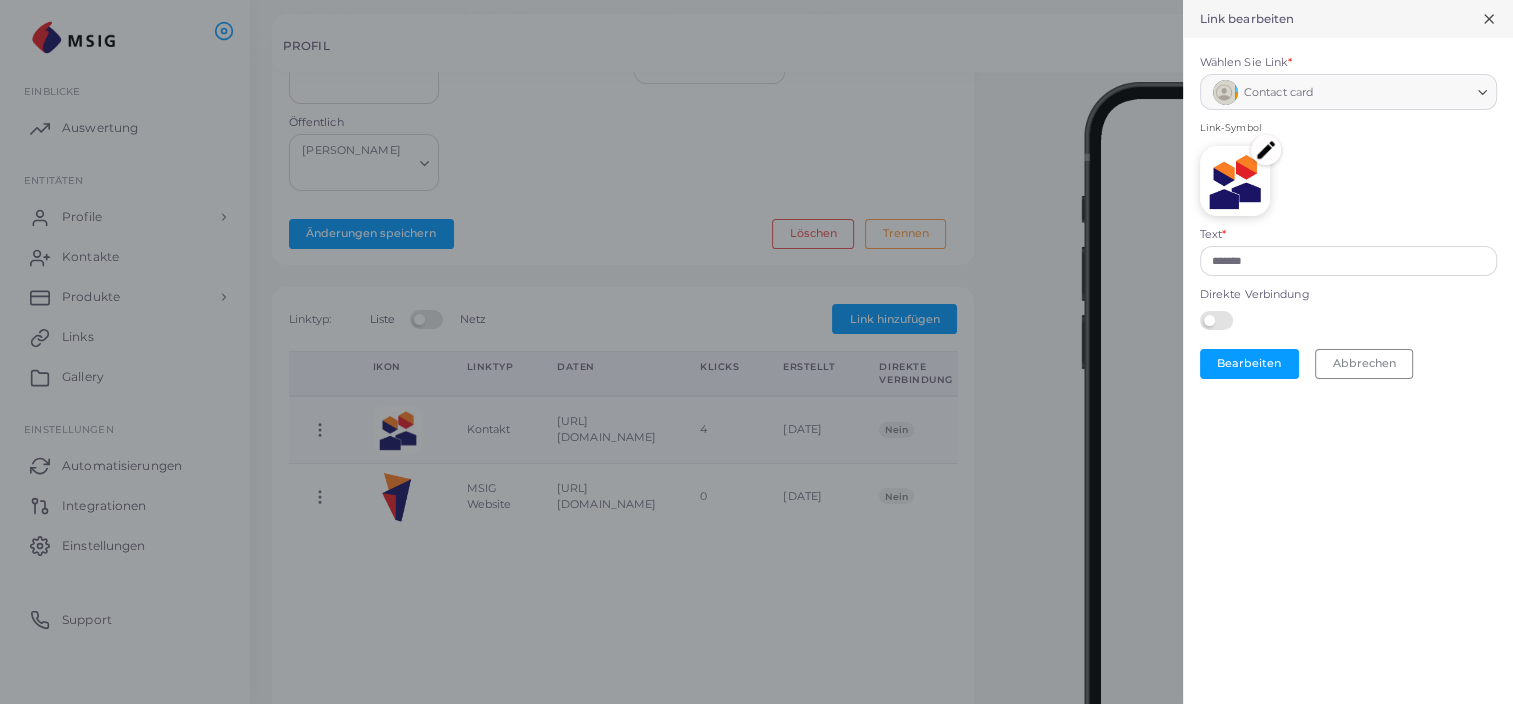 click at bounding box center [1266, 150] 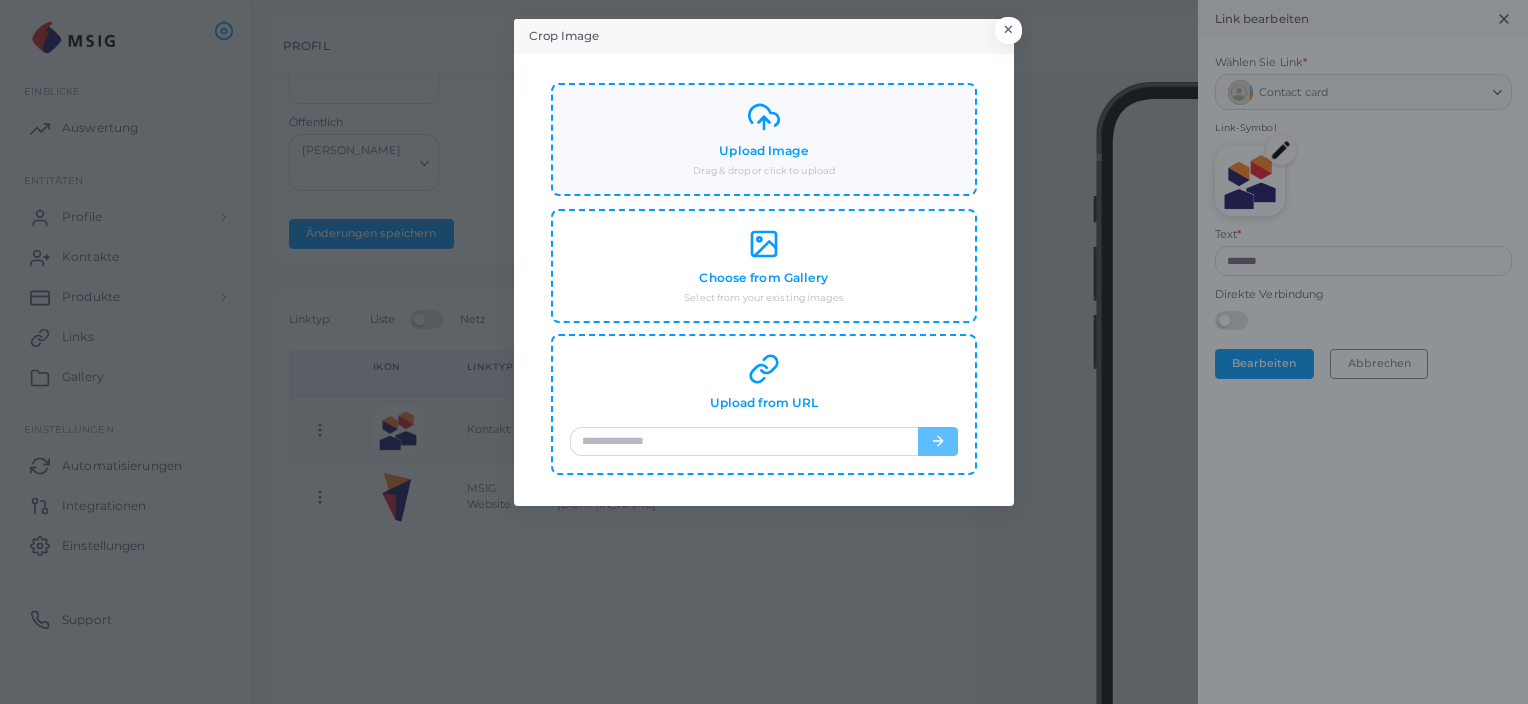 click on "Upload Image Drag & drop or click to upload" at bounding box center [763, 140] 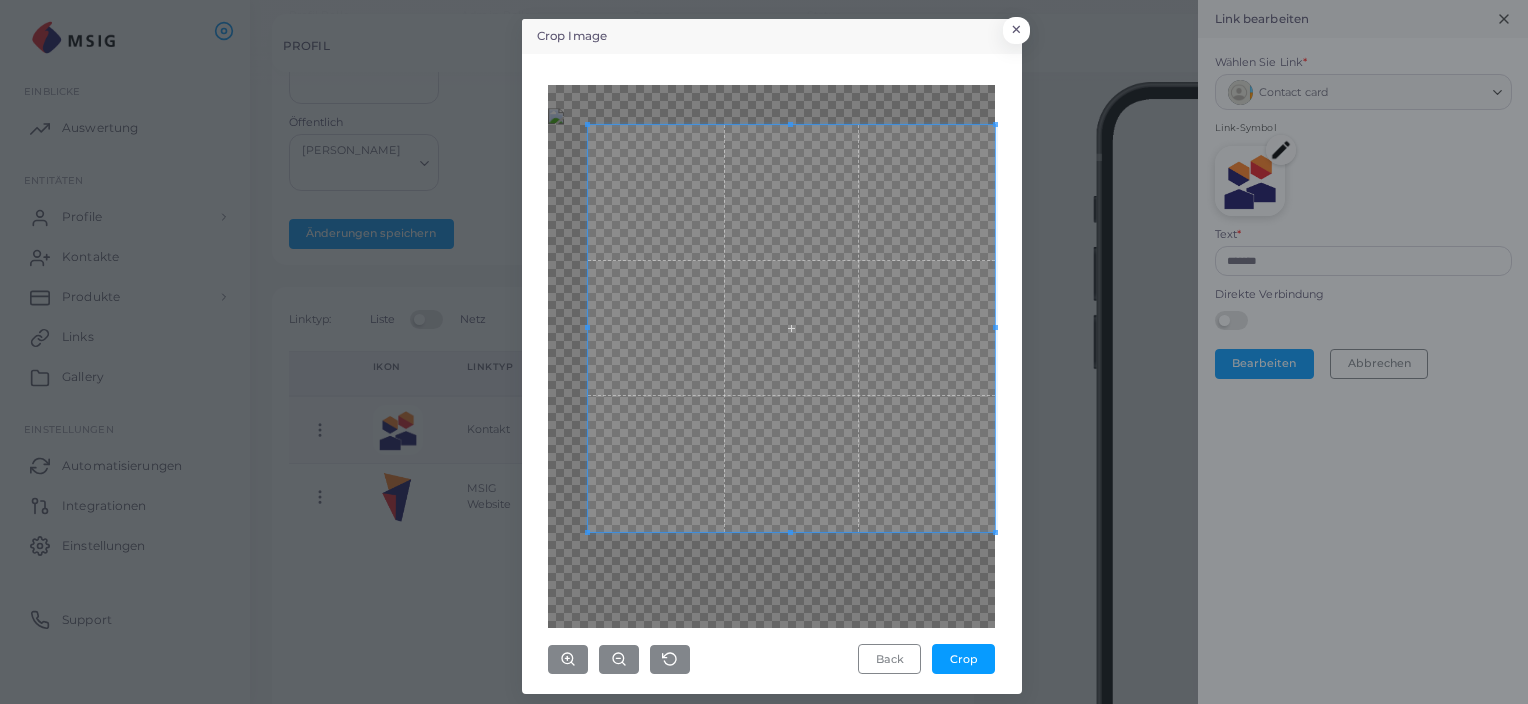 click on "**********" at bounding box center [764, -148] 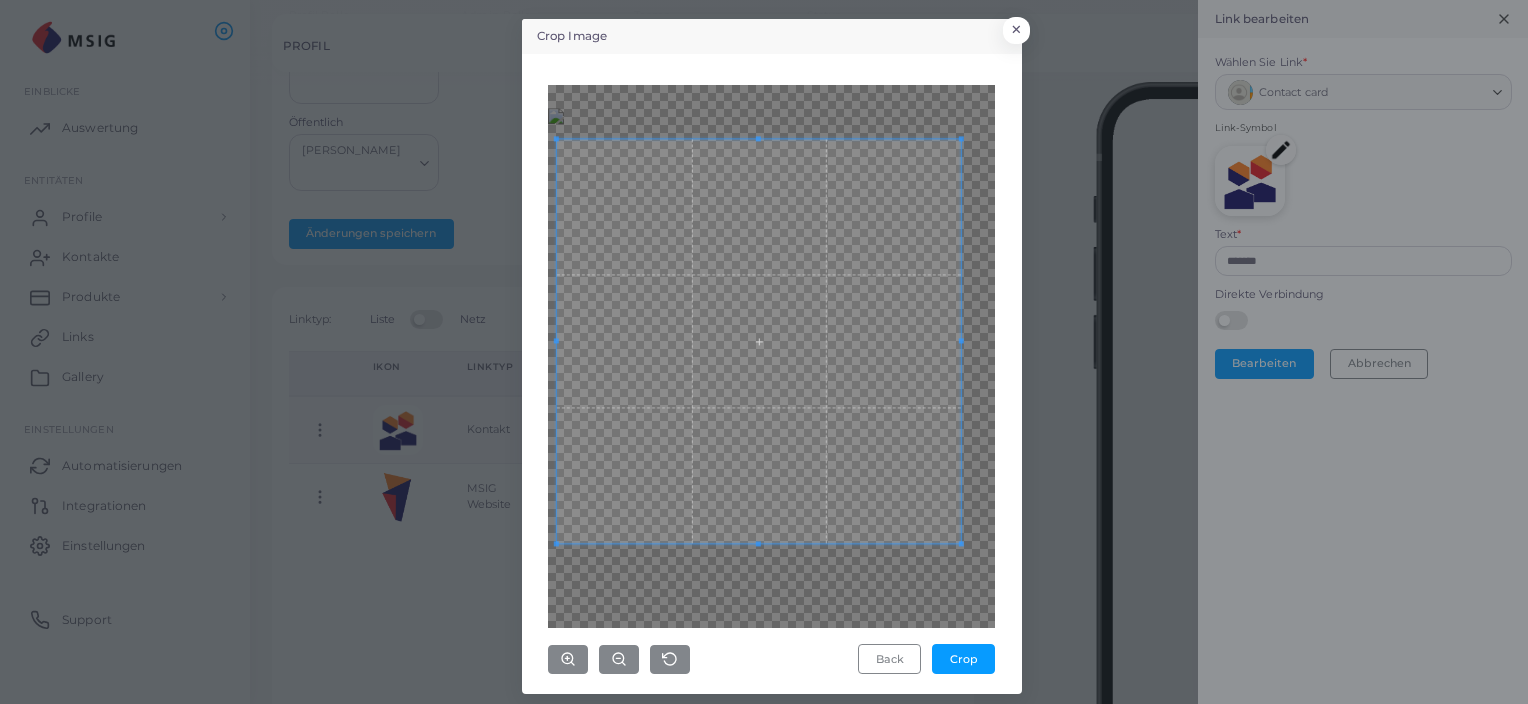 click at bounding box center (759, 341) 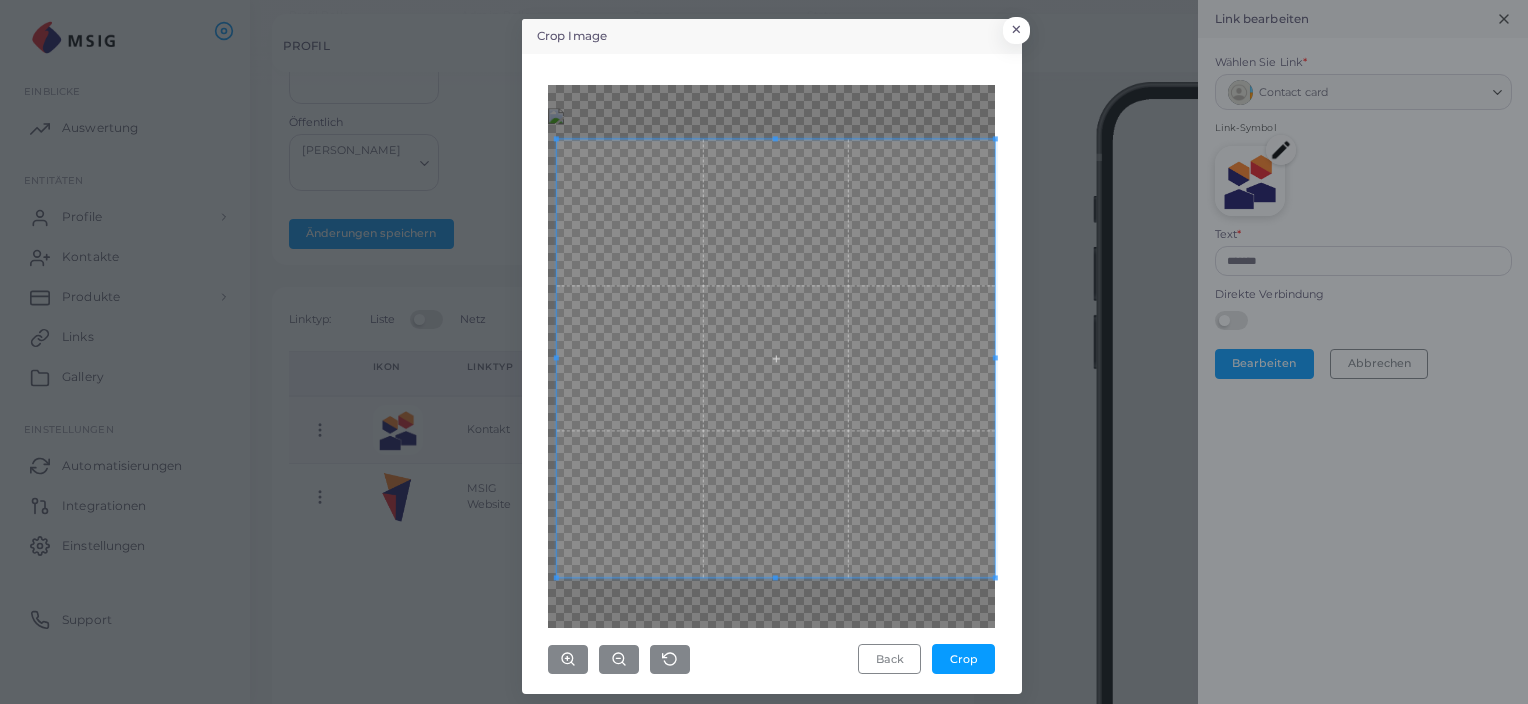 click on "Crop Image ×  Back   Crop" at bounding box center [772, 356] 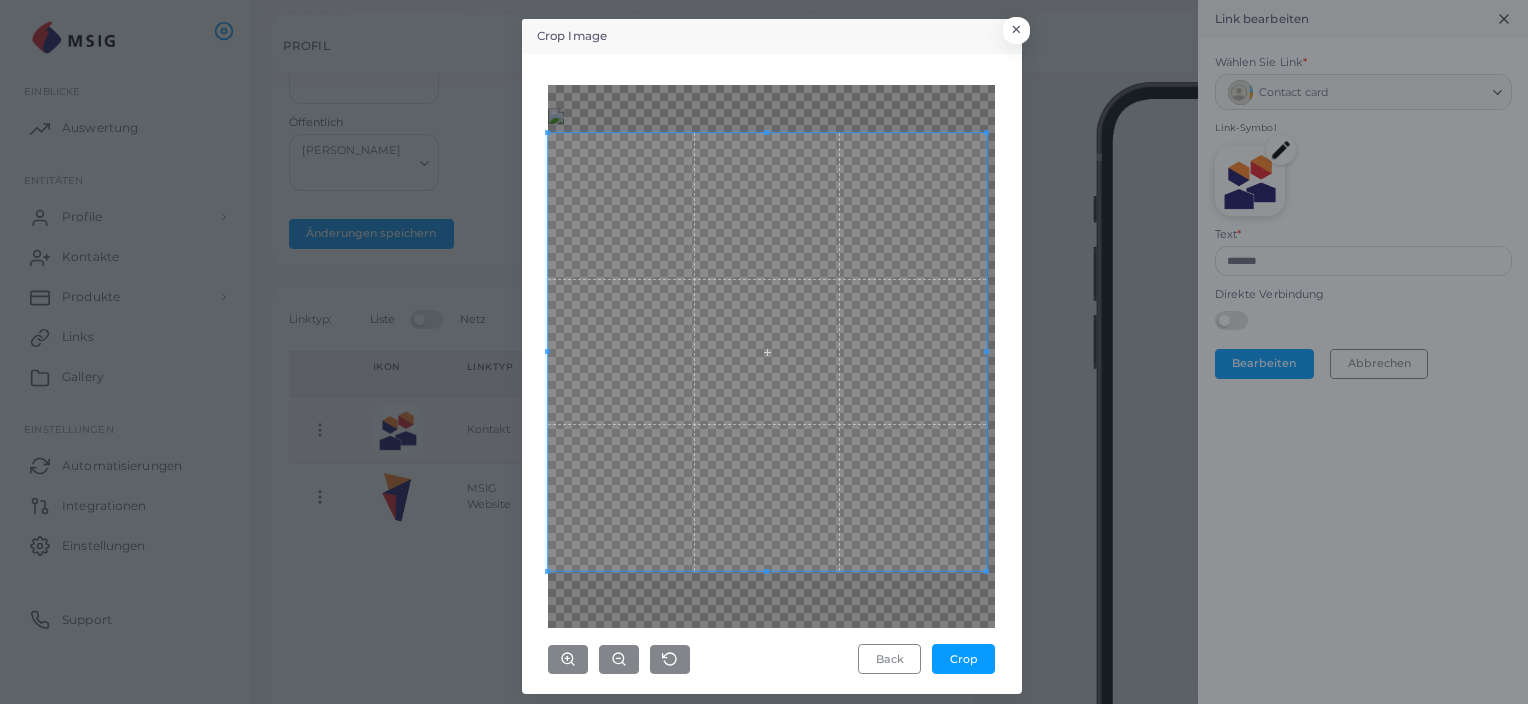 click at bounding box center [767, 352] 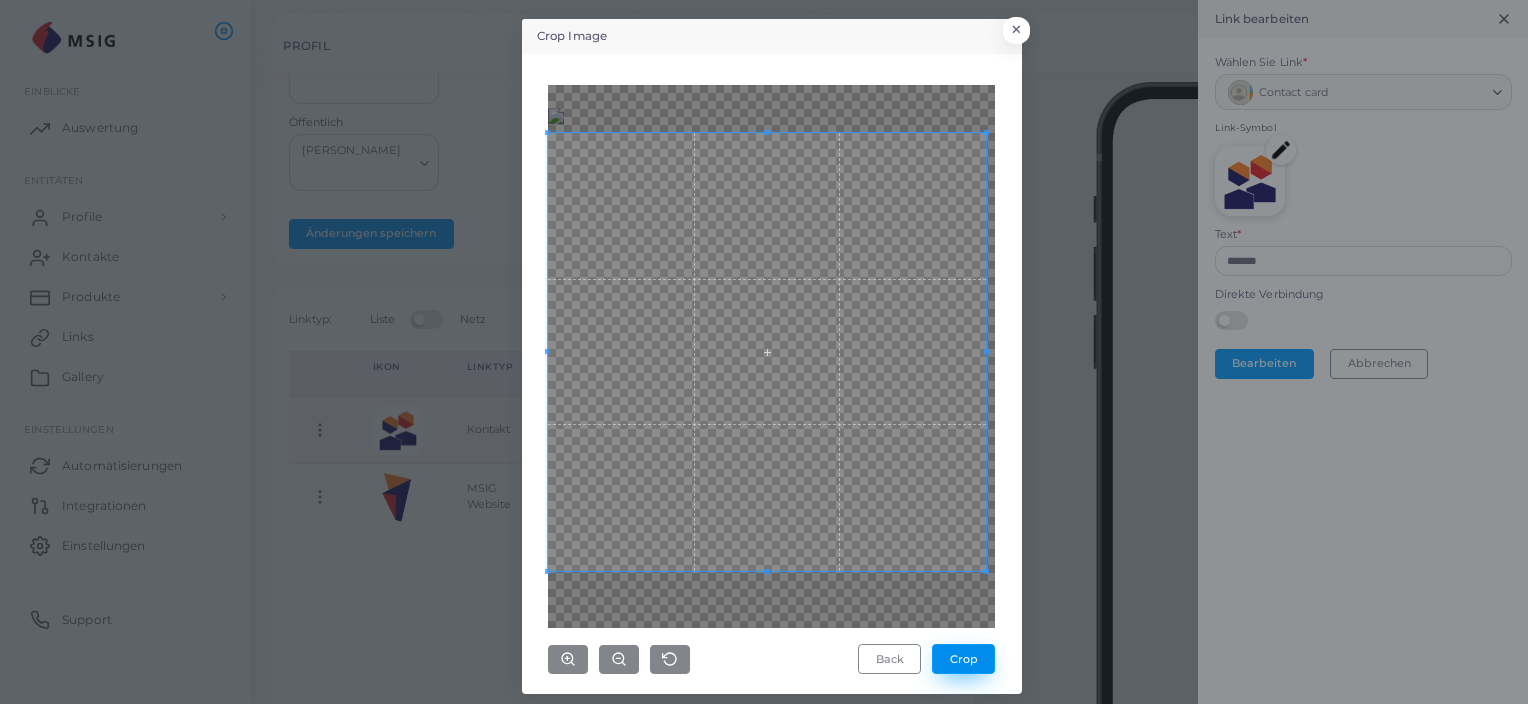 click on "Crop" at bounding box center (963, 659) 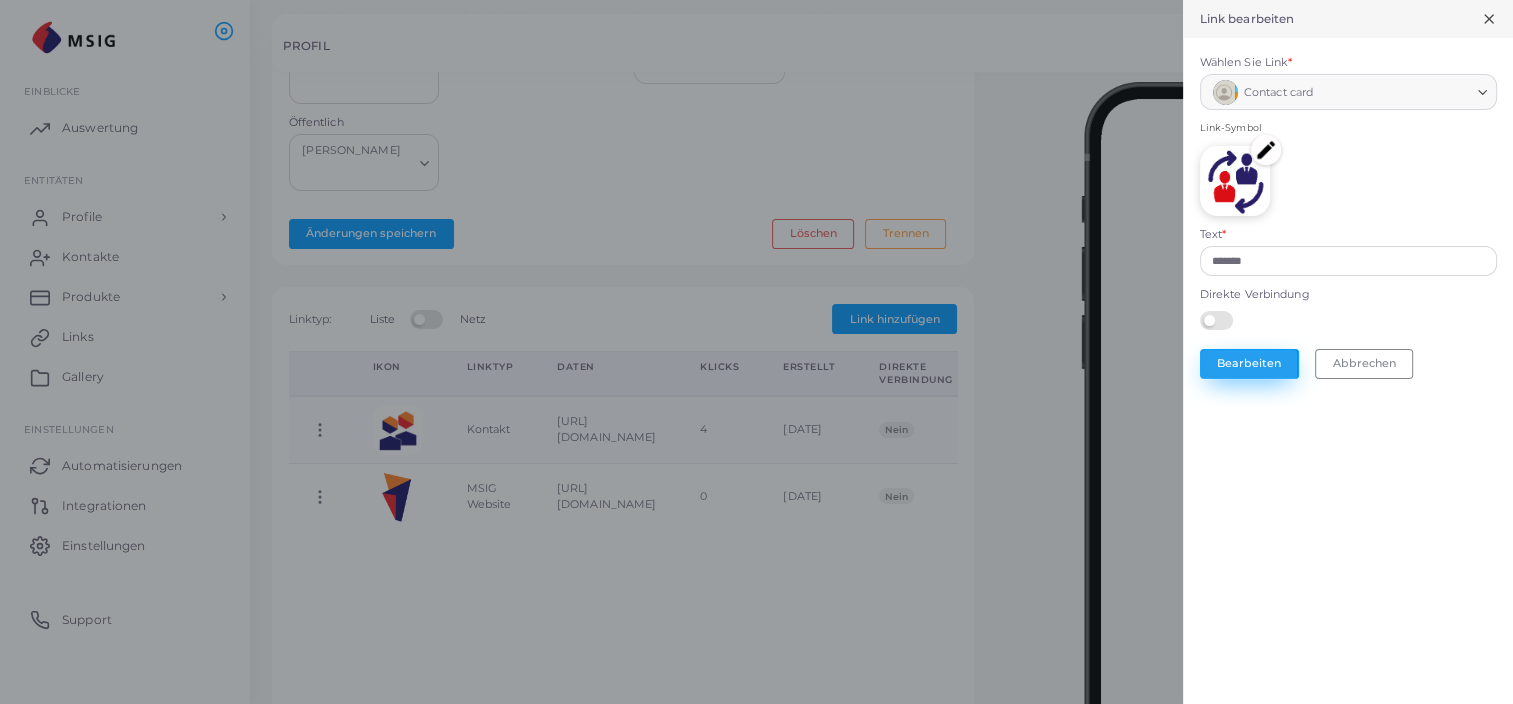 click on "Bearbeiten" at bounding box center (1249, 364) 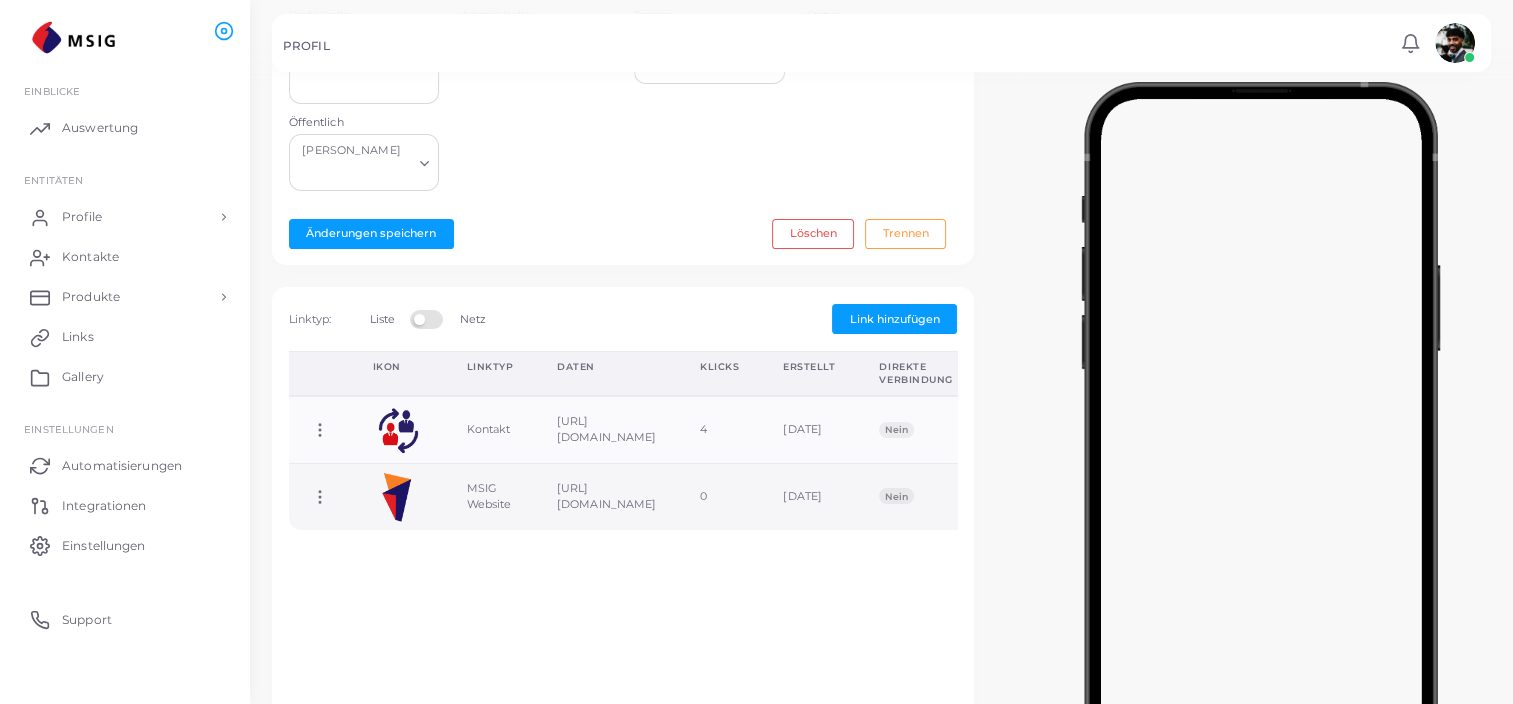 click 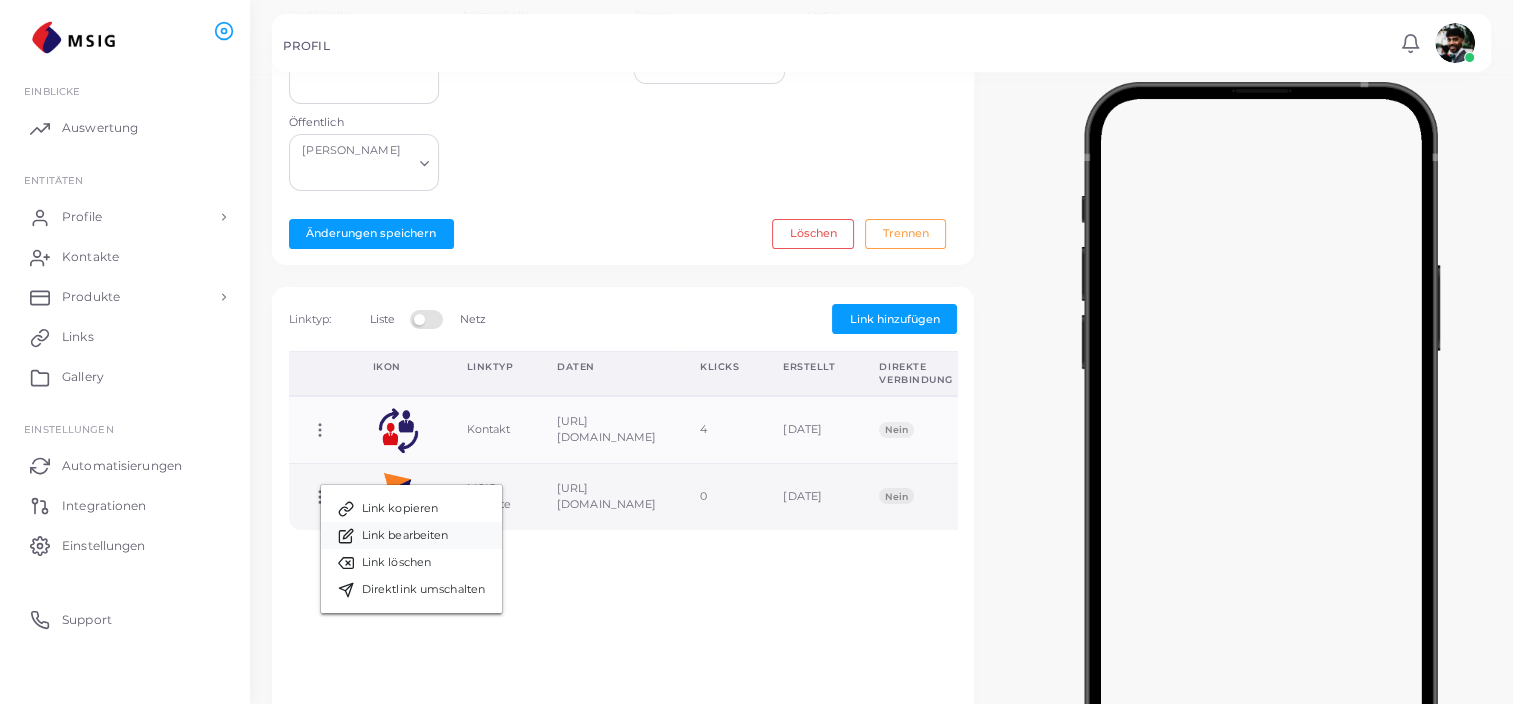 click on "Link bearbeiten" at bounding box center (405, 536) 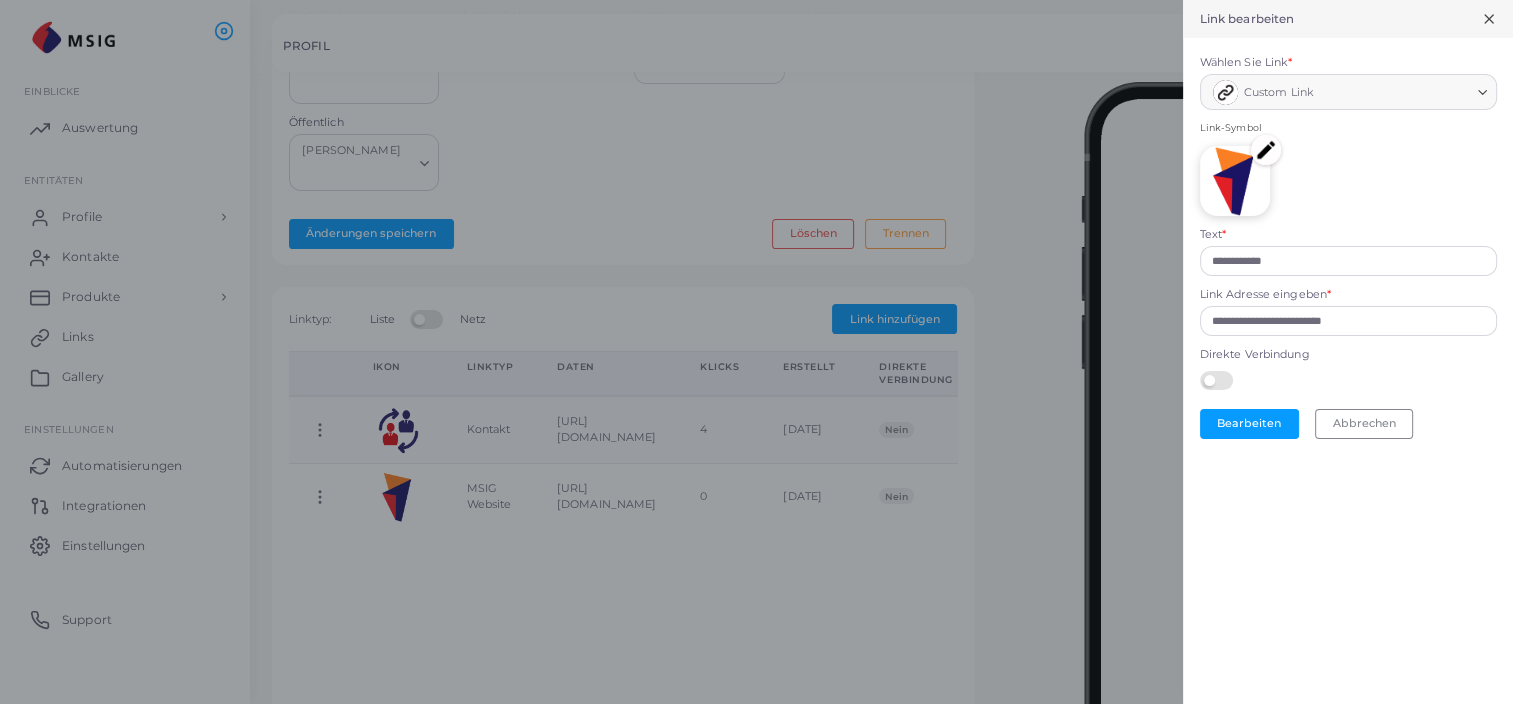 click at bounding box center [1266, 150] 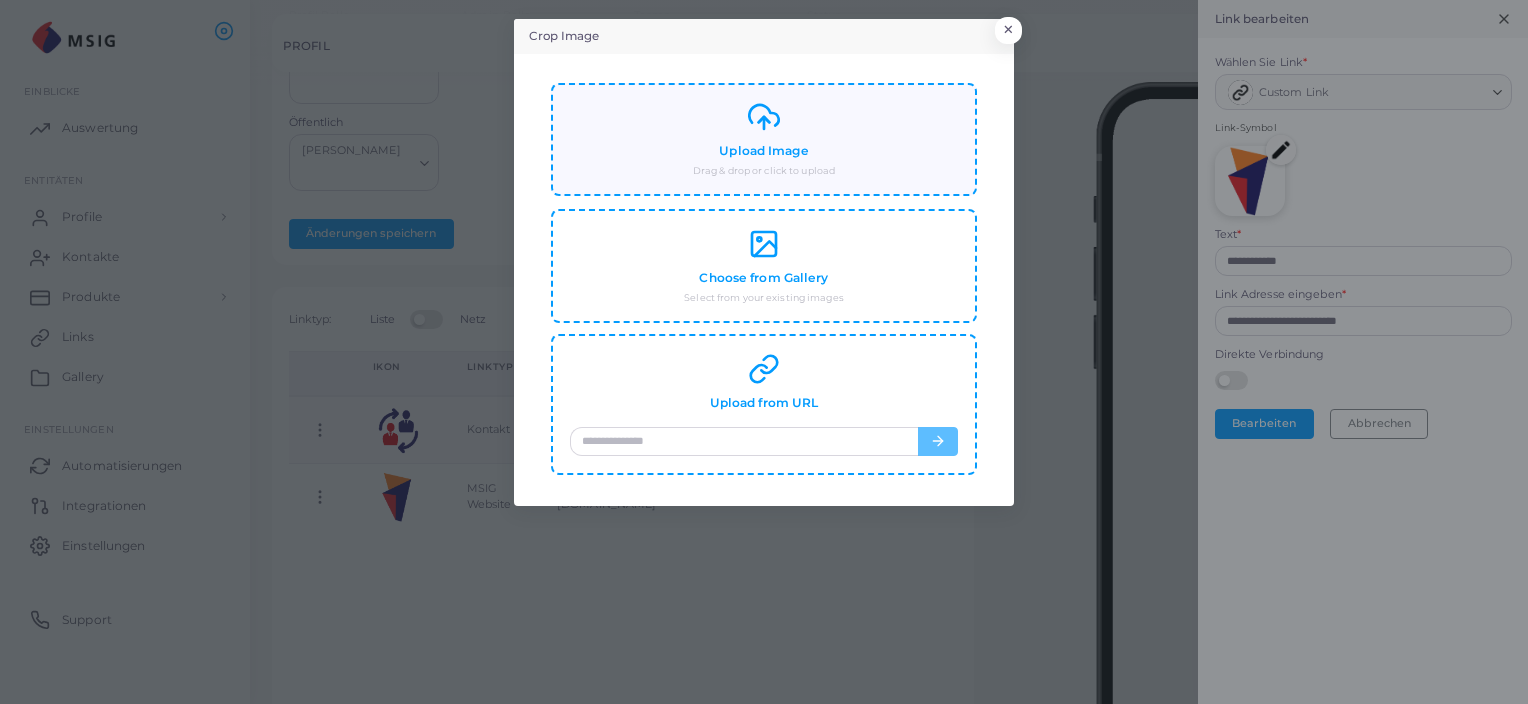 click on "Upload Image Drag & drop or click to upload" at bounding box center [764, 139] 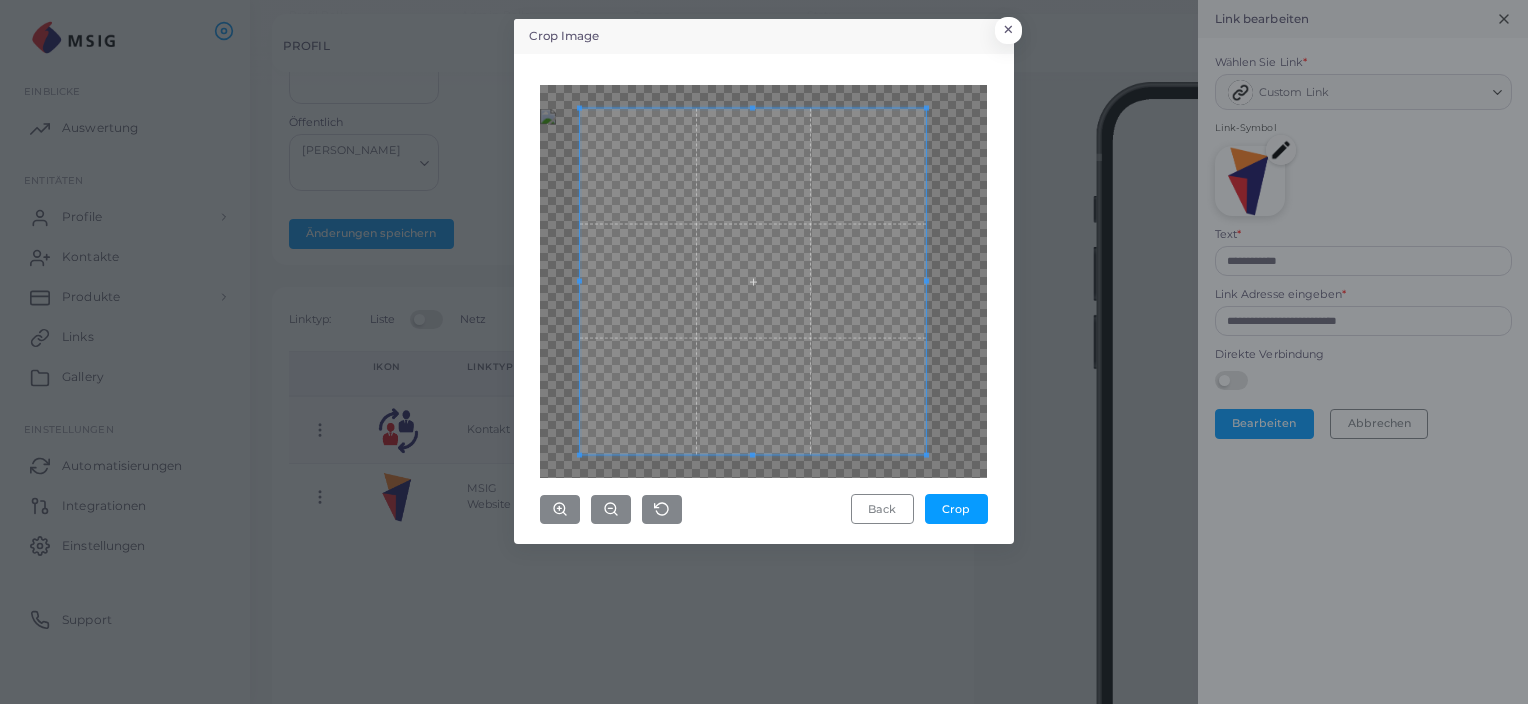click on "Crop Image ×  Back   Crop" at bounding box center (764, 352) 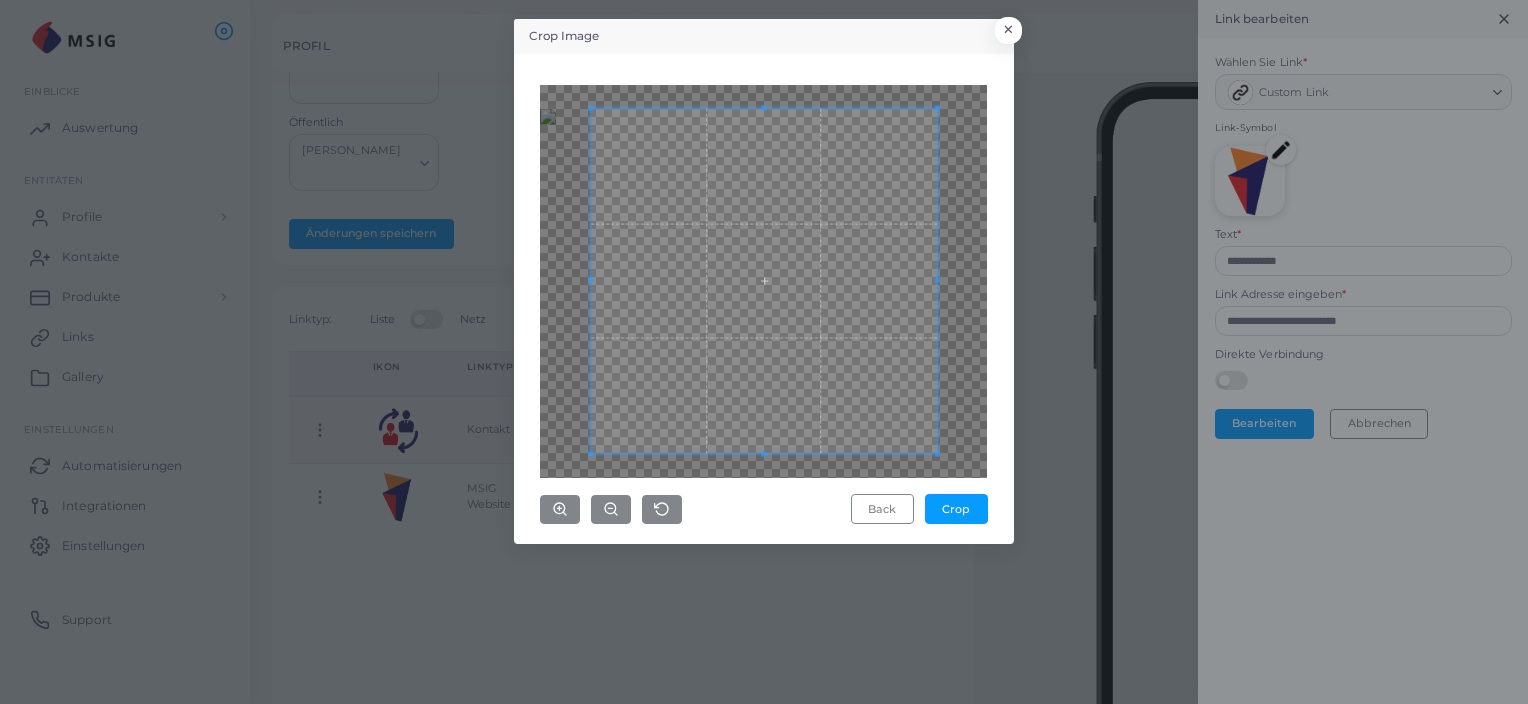 click at bounding box center [764, 280] 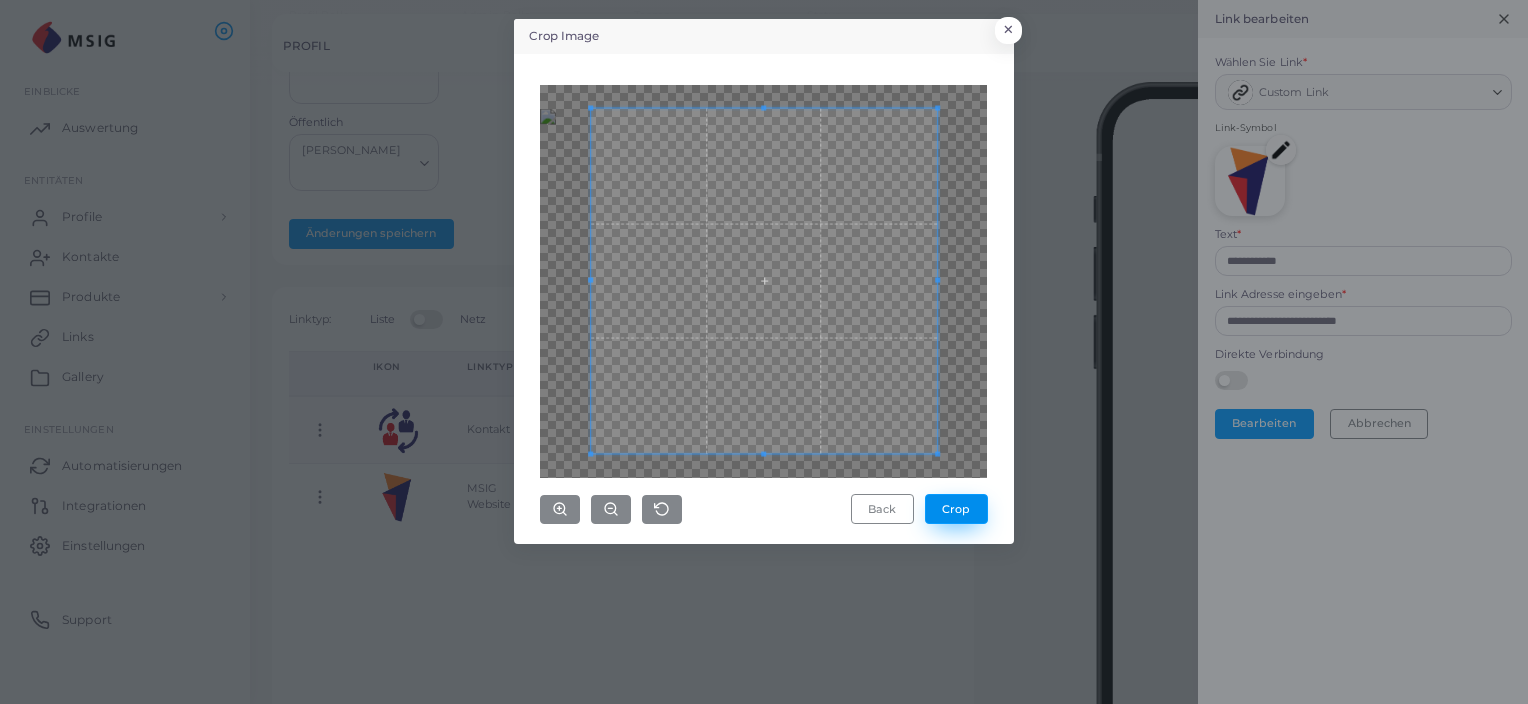 click on "Crop" at bounding box center [956, 509] 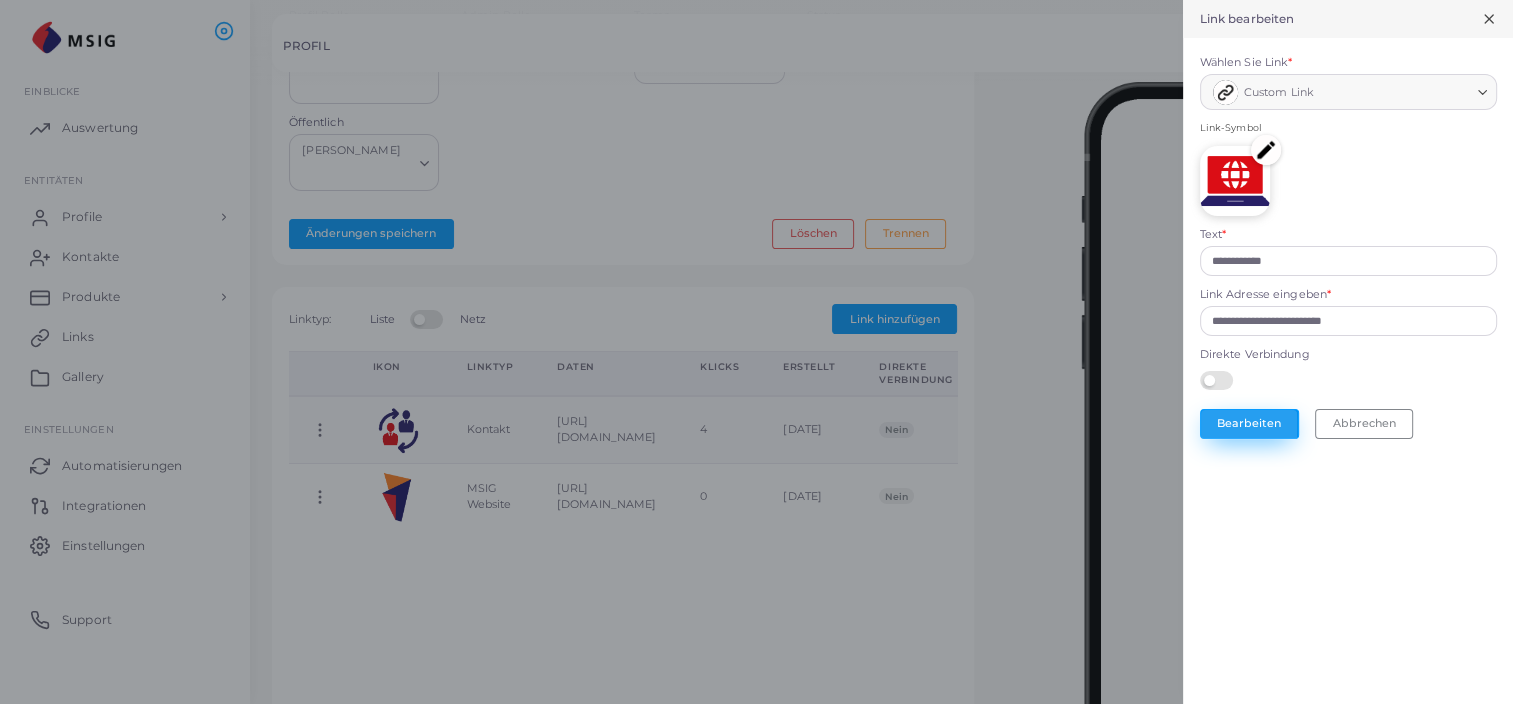 click on "Bearbeiten" at bounding box center [1249, 424] 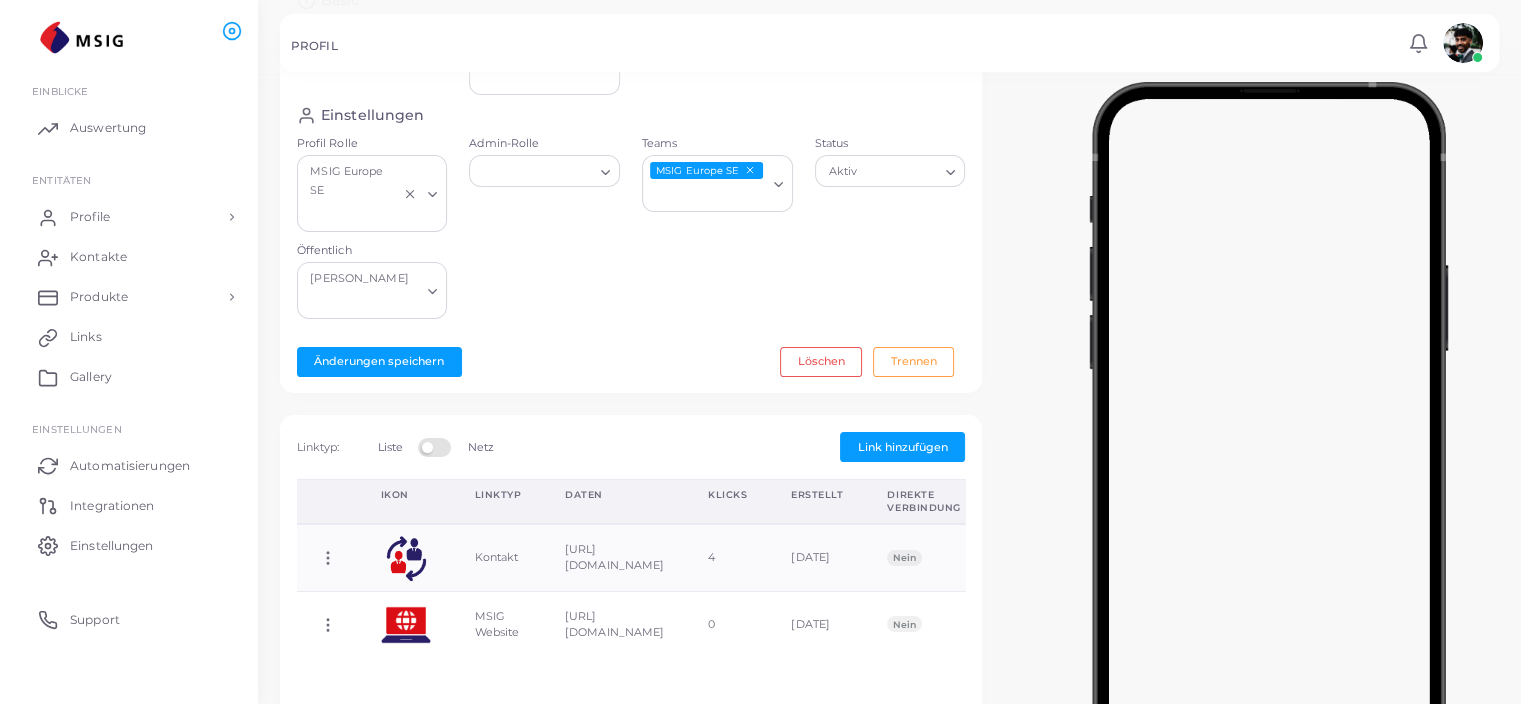 scroll, scrollTop: 0, scrollLeft: 0, axis: both 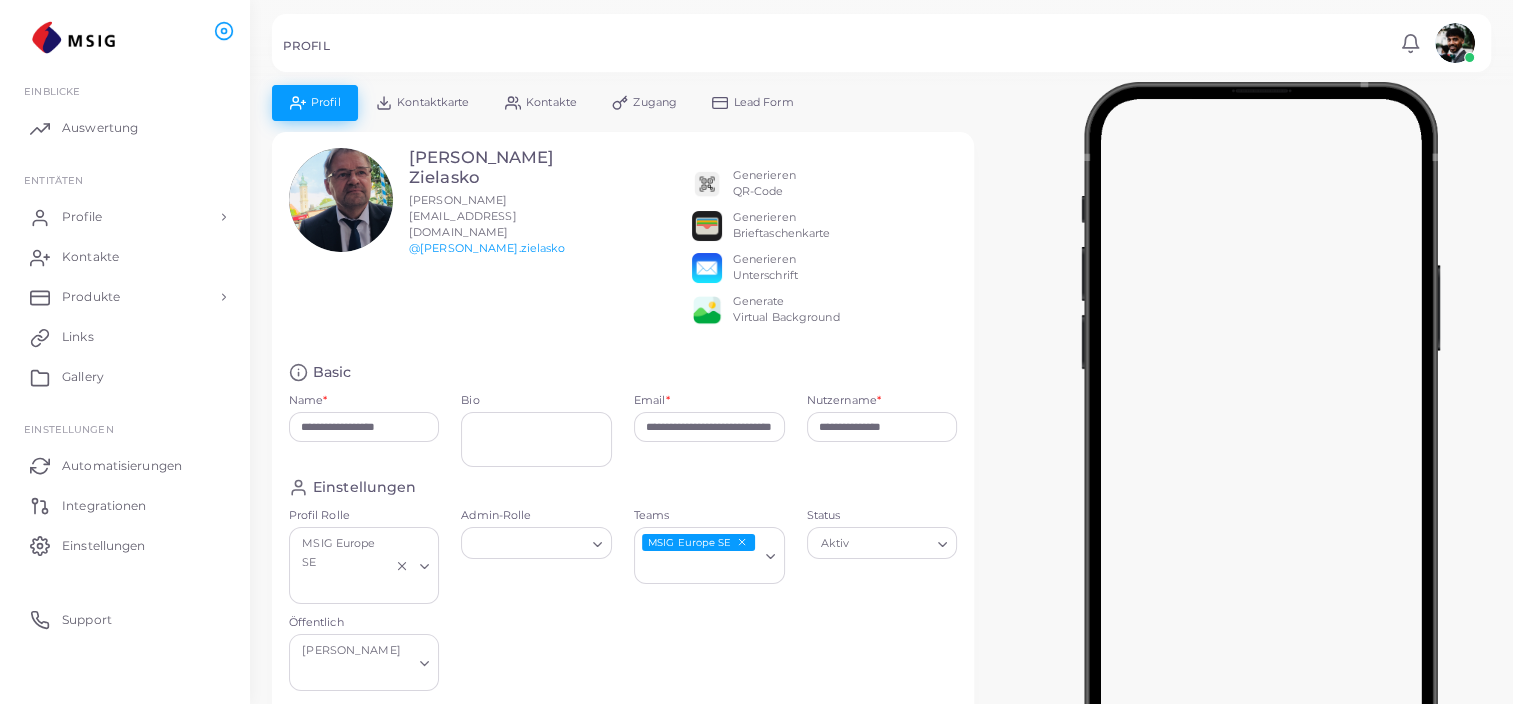 click at bounding box center (707, 310) 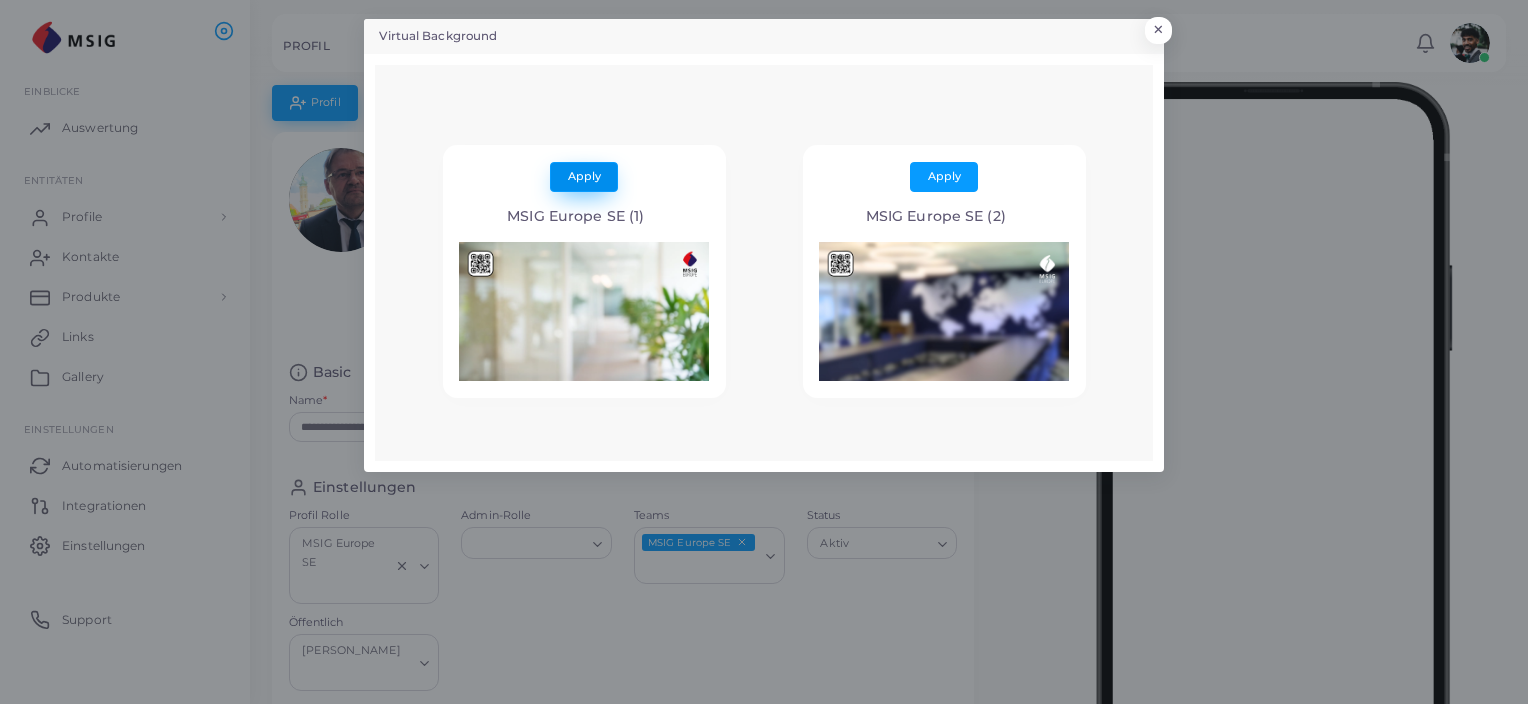 click on "Apply" at bounding box center [584, 177] 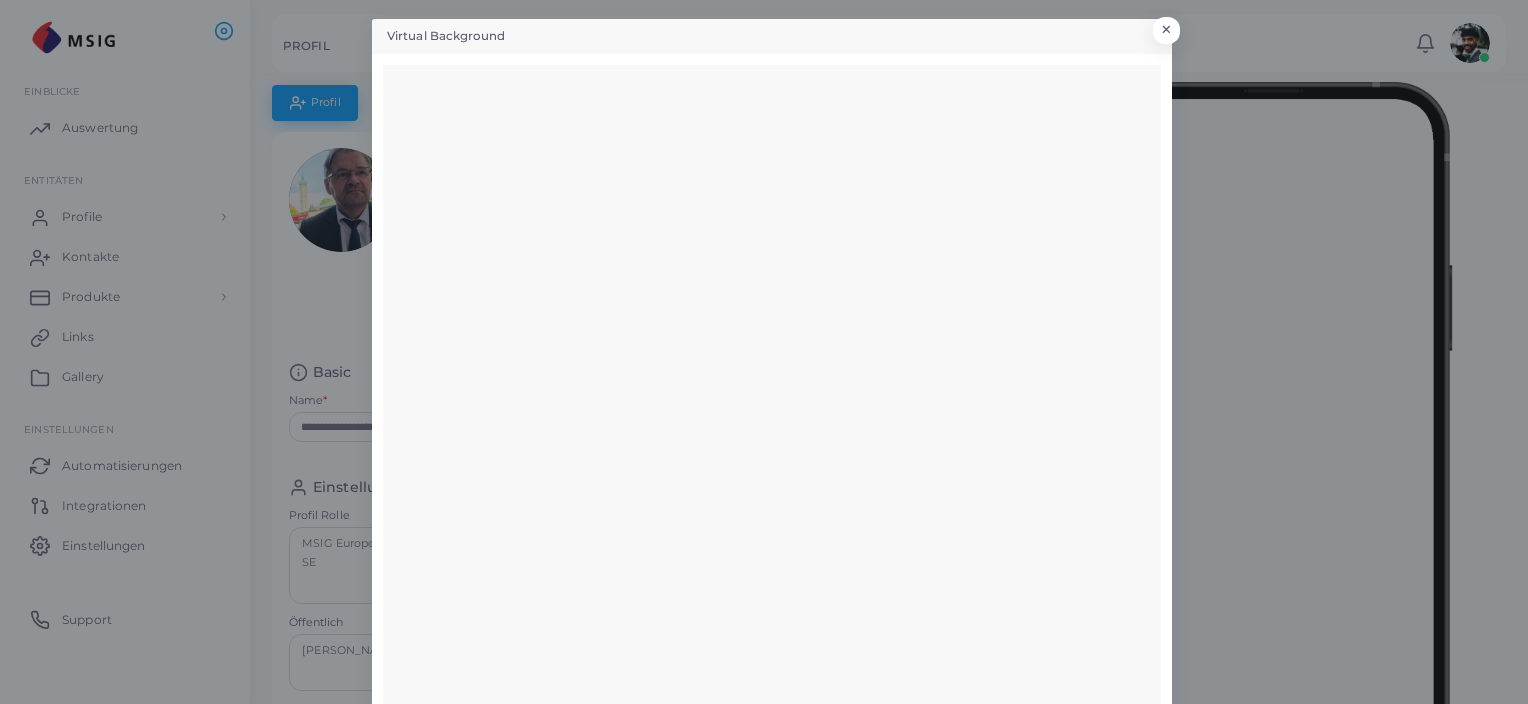 click on "Apply  MSIG Europe SE (1)  Apply  MSIG Europe SE (2)" at bounding box center (772, 563) 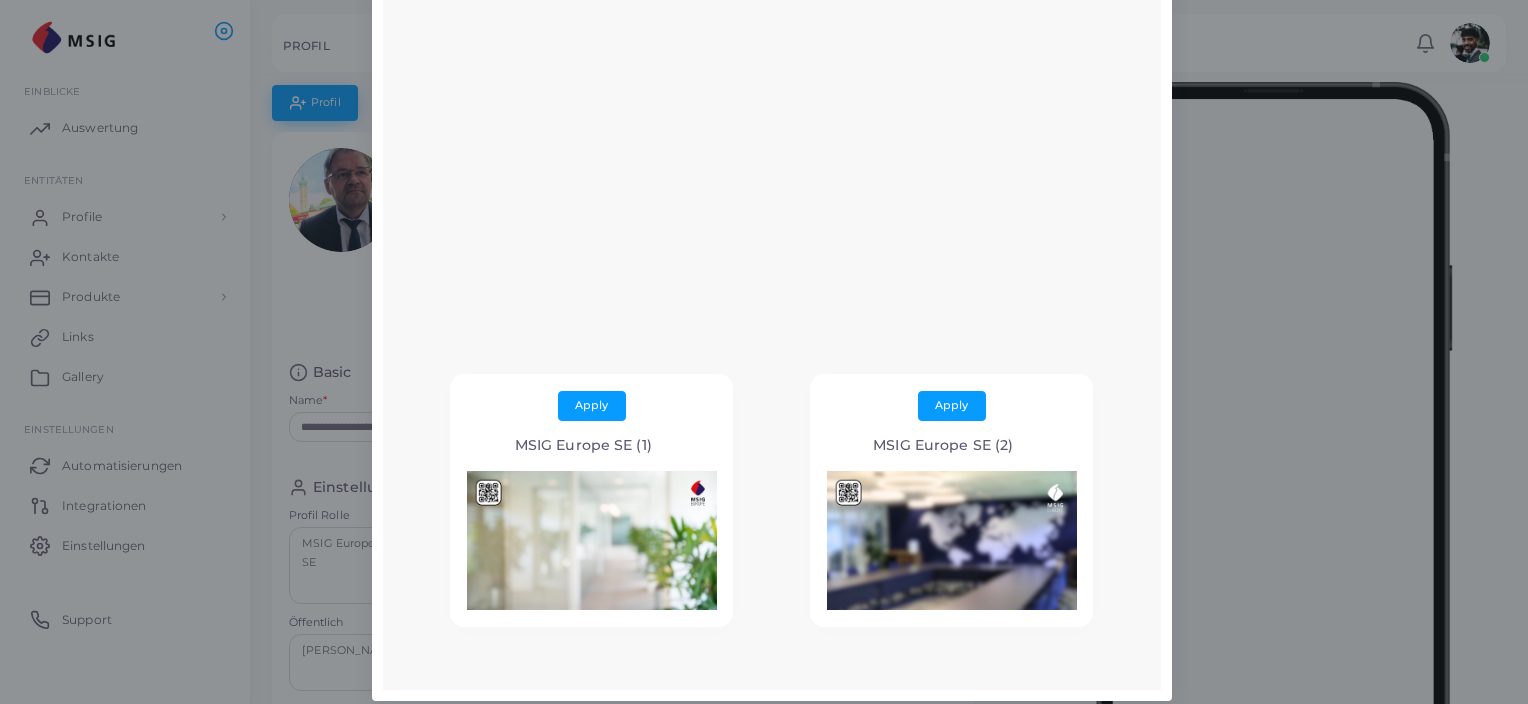 scroll, scrollTop: 387, scrollLeft: 0, axis: vertical 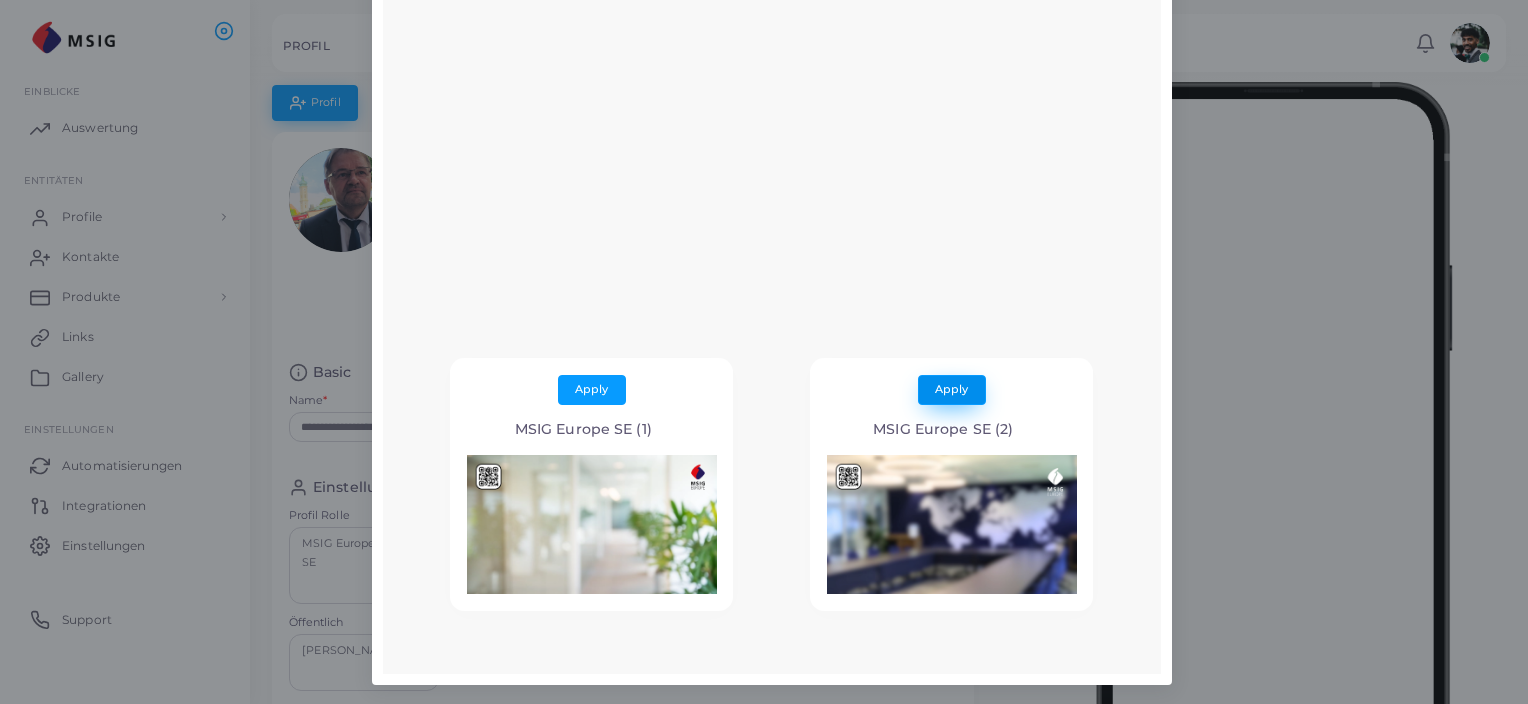 click on "Apply" at bounding box center [952, 390] 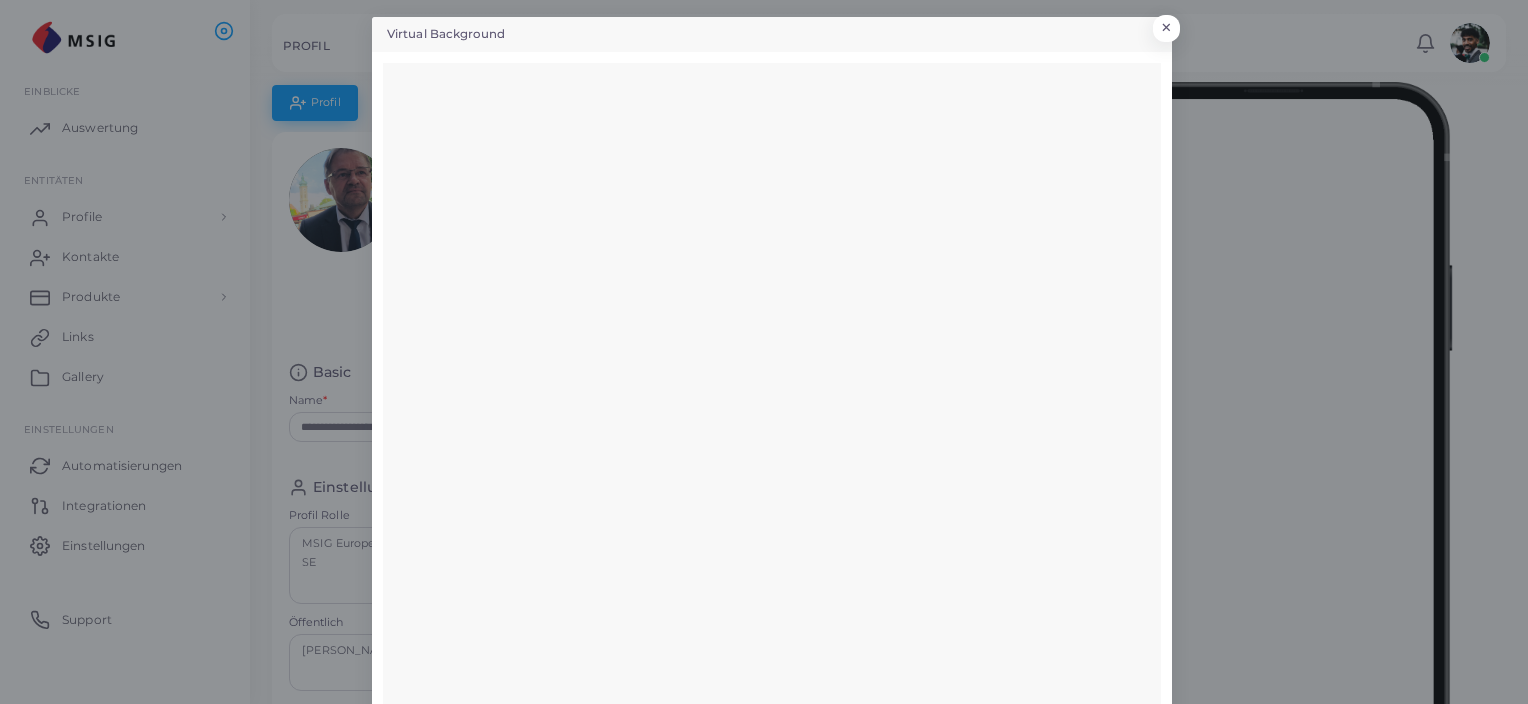 scroll, scrollTop: 0, scrollLeft: 0, axis: both 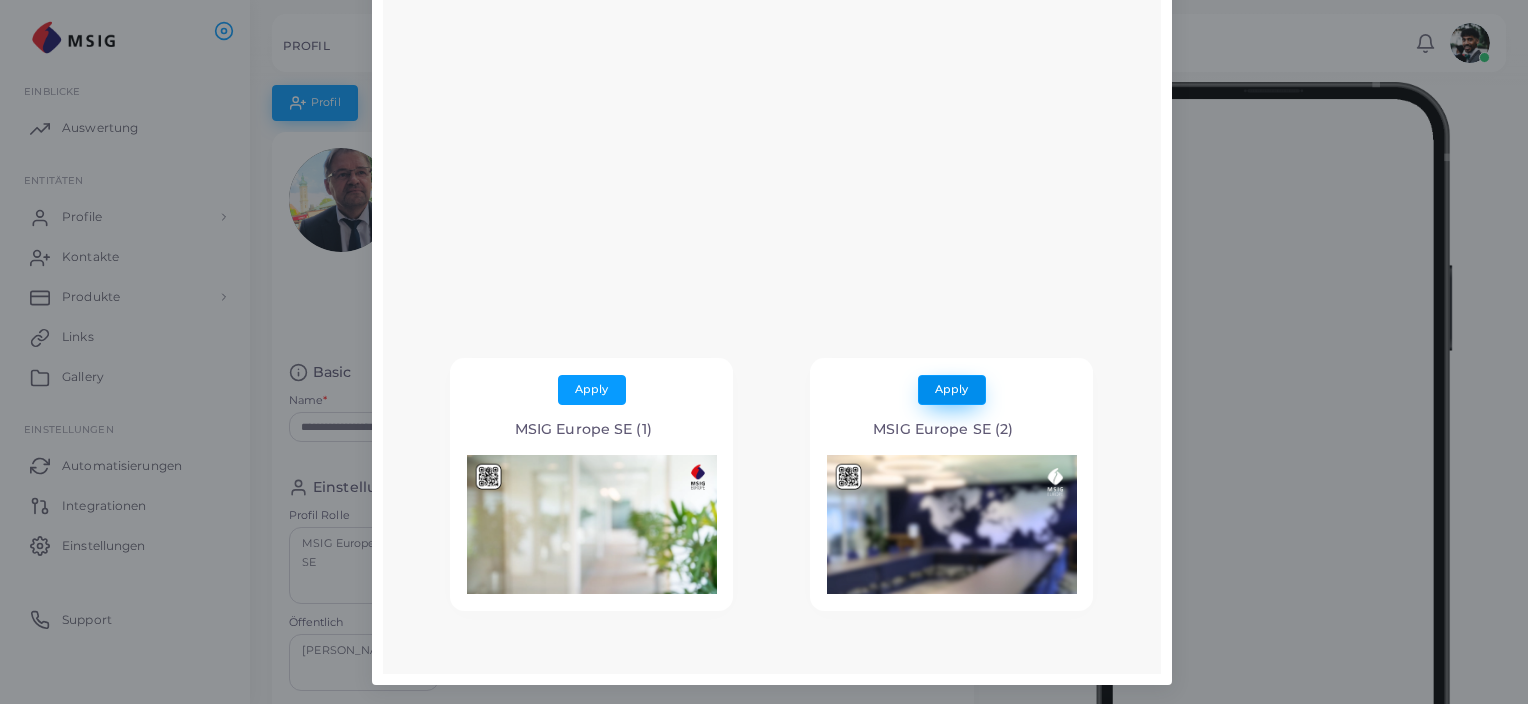 click on "Apply" at bounding box center [951, 389] 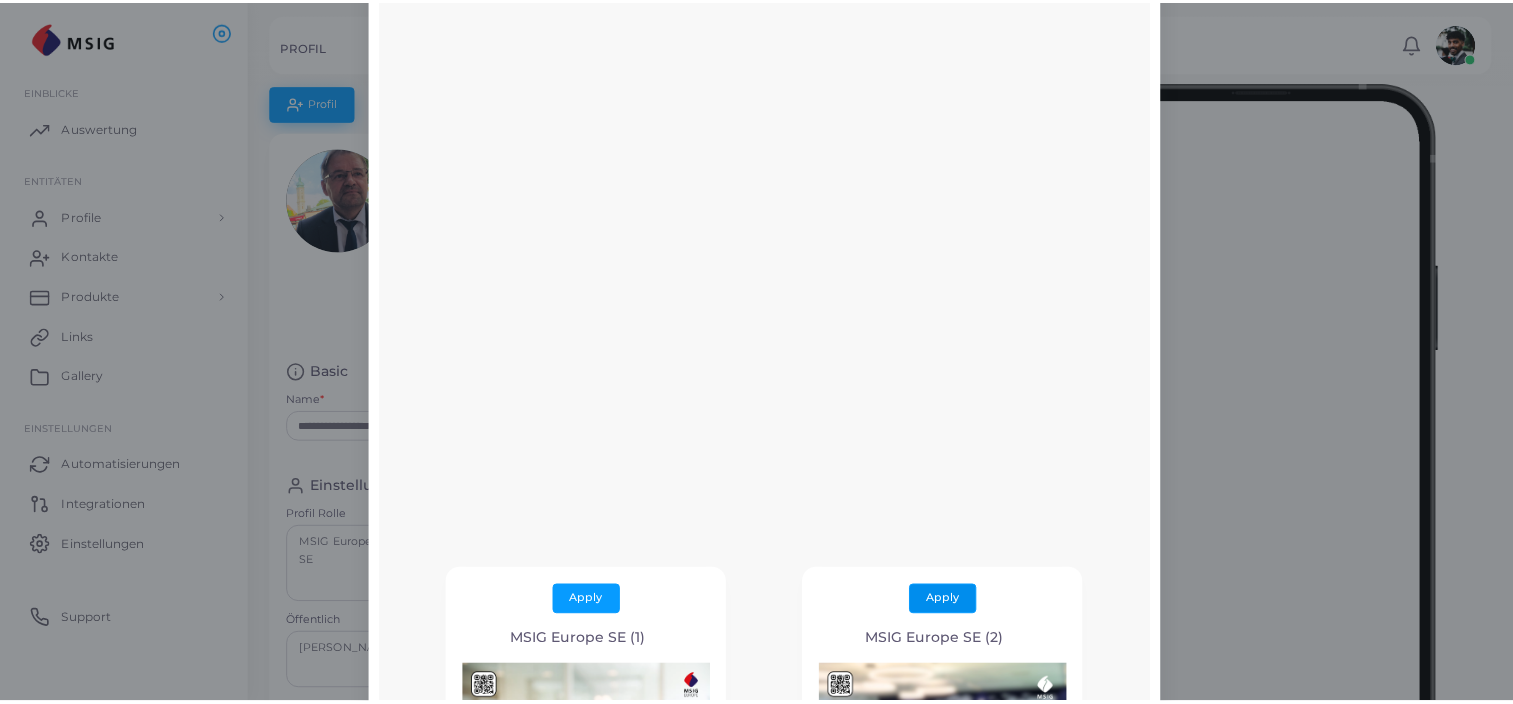 scroll, scrollTop: 200, scrollLeft: 0, axis: vertical 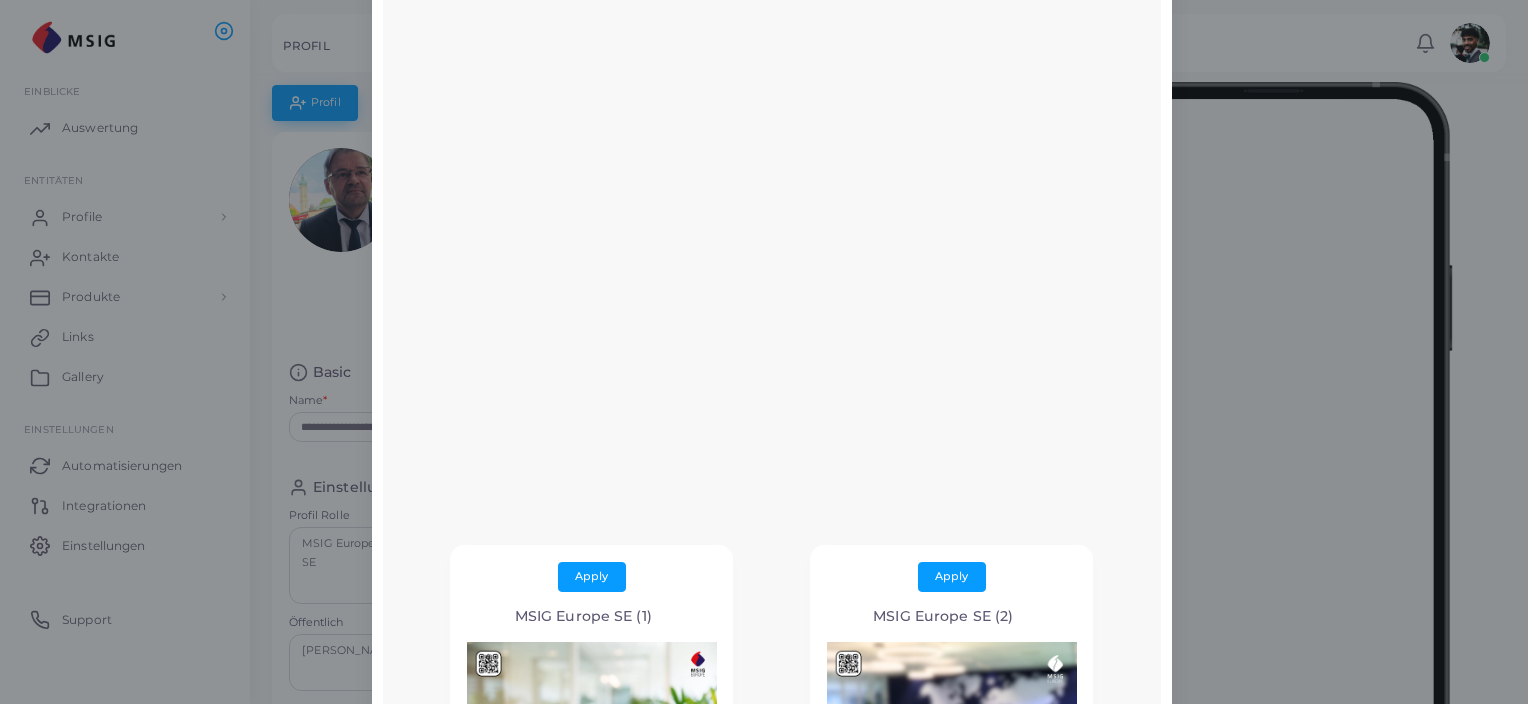 click on "Virtual Background × Apply  MSIG Europe SE (1)  Apply  MSIG Europe SE (2)" at bounding box center [764, 352] 